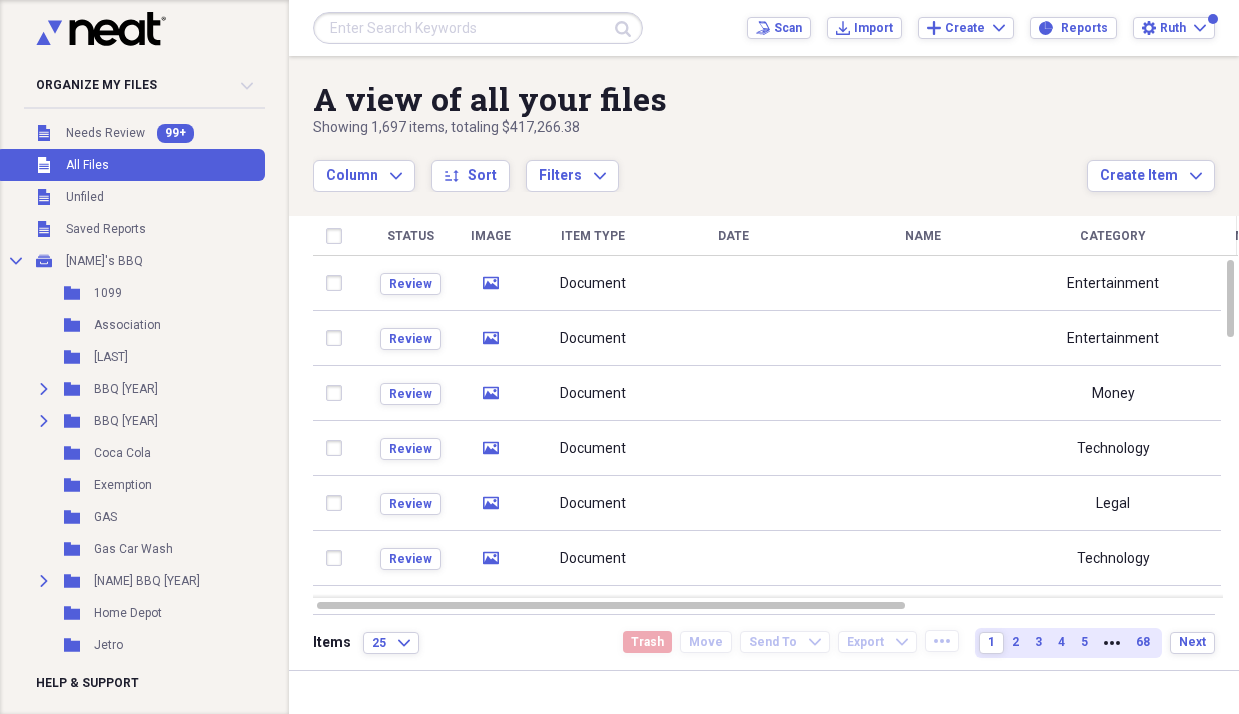 scroll, scrollTop: 0, scrollLeft: 0, axis: both 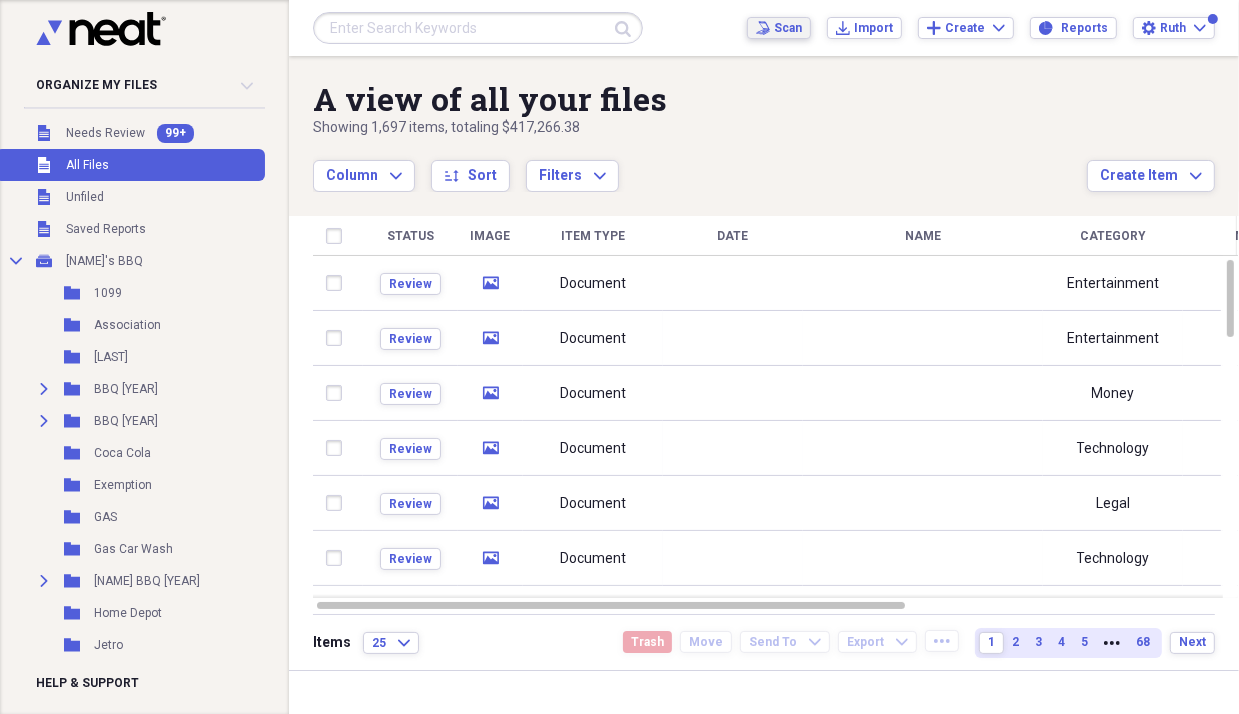 click on "Scan" at bounding box center (788, 28) 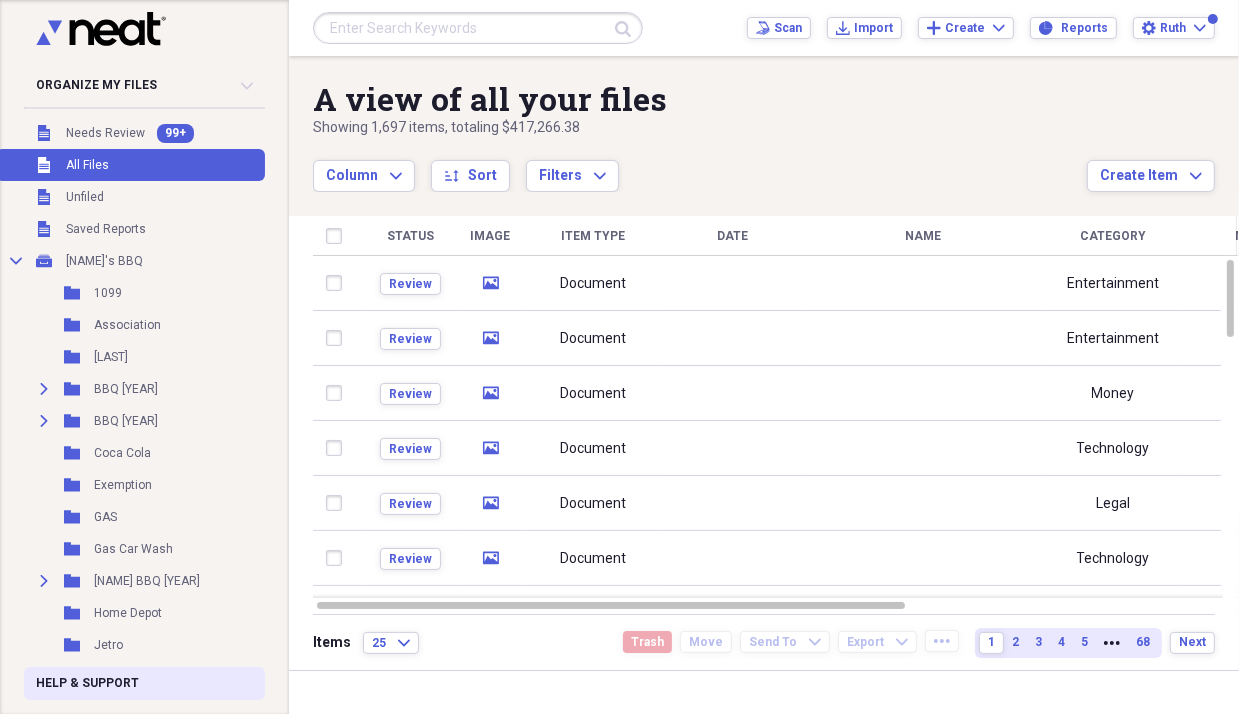 click on "Help & Support" at bounding box center (144, 683) 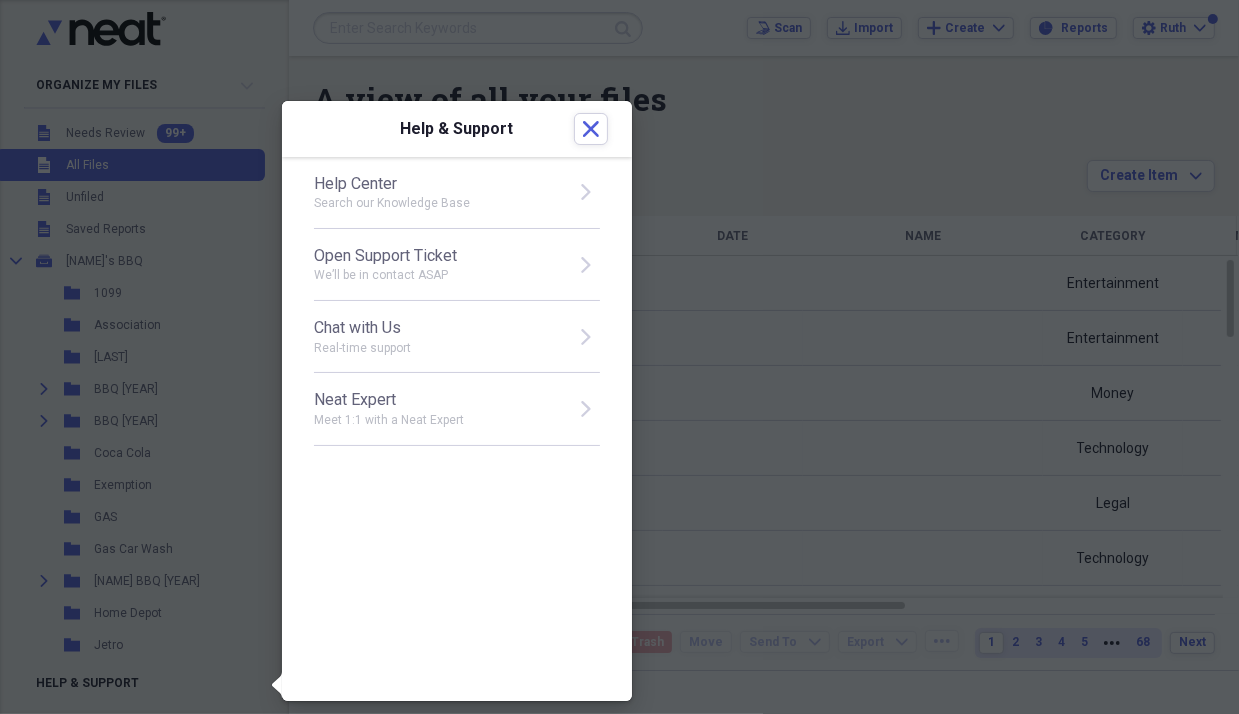 click on "Chat with Us" at bounding box center [438, 328] 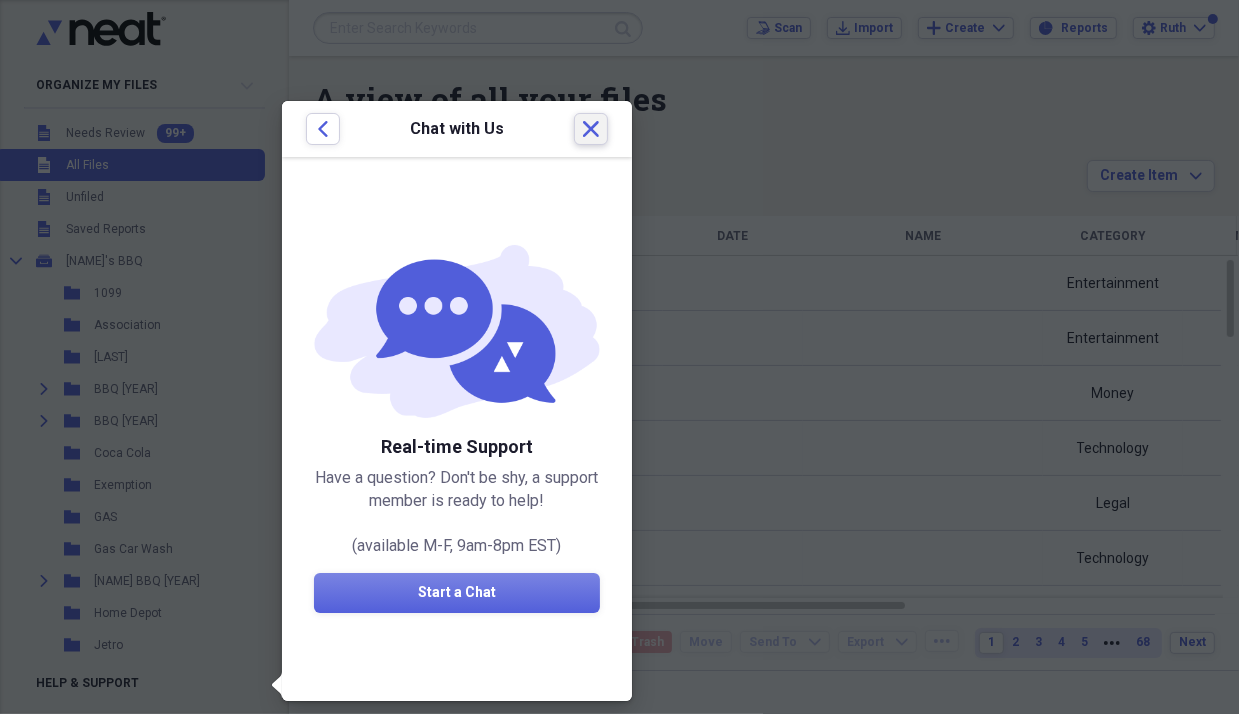 click on "Close" 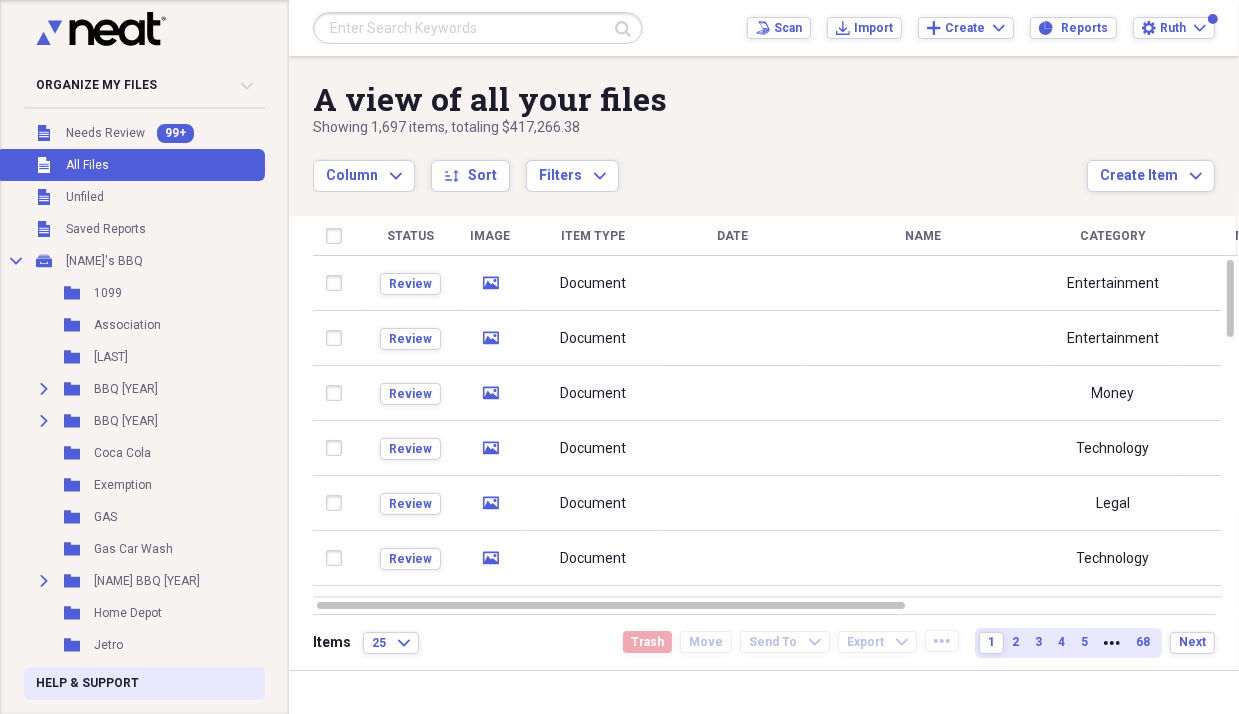 click on "Help & Support" at bounding box center [87, 683] 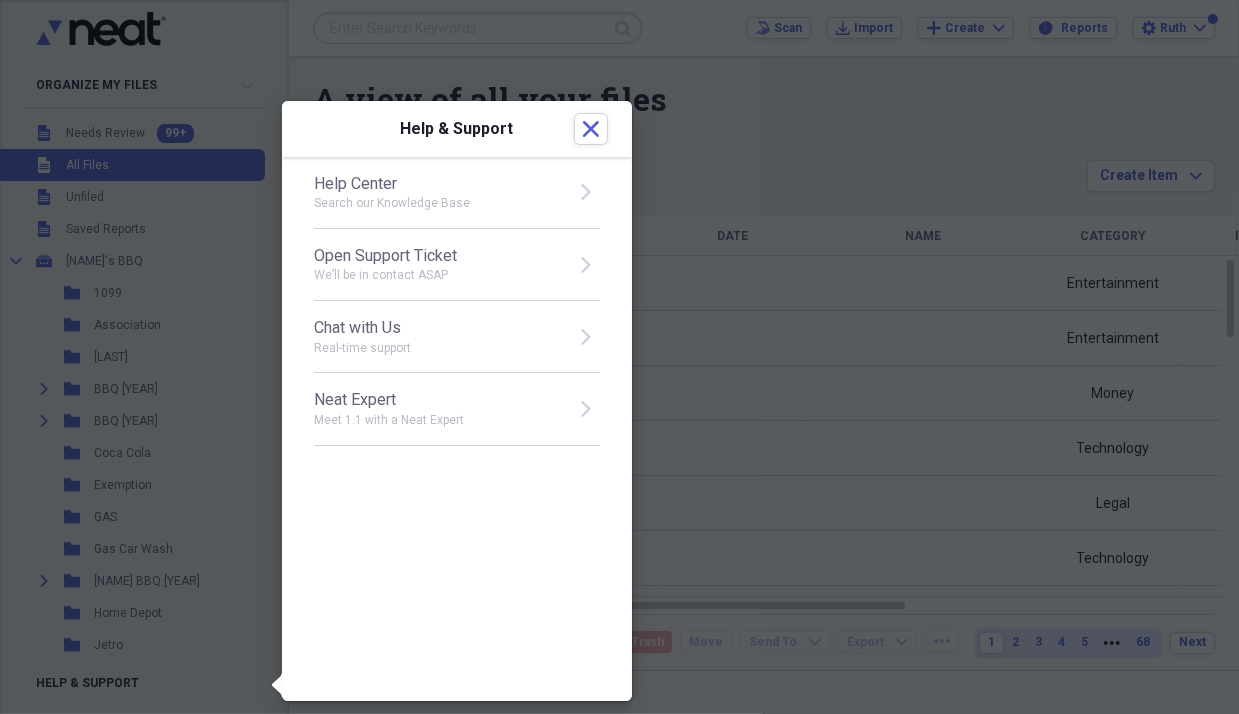 click on "Search our Knowledge Base" at bounding box center (438, 203) 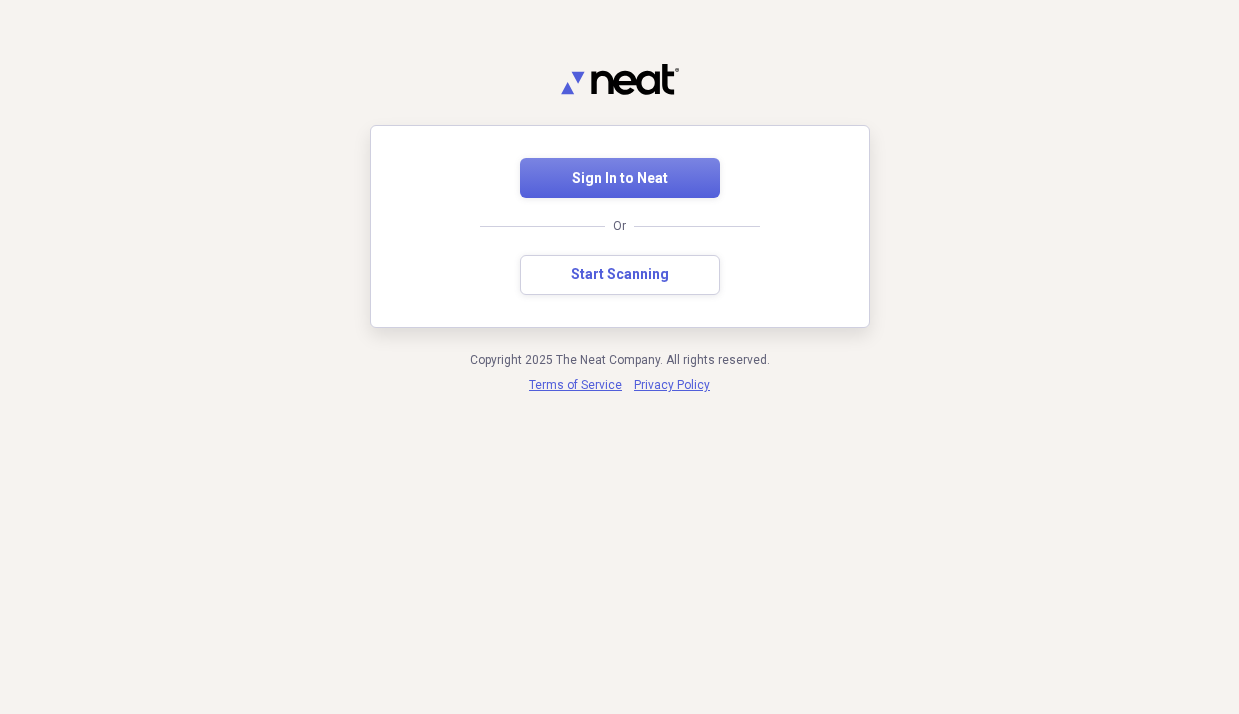 scroll, scrollTop: 0, scrollLeft: 0, axis: both 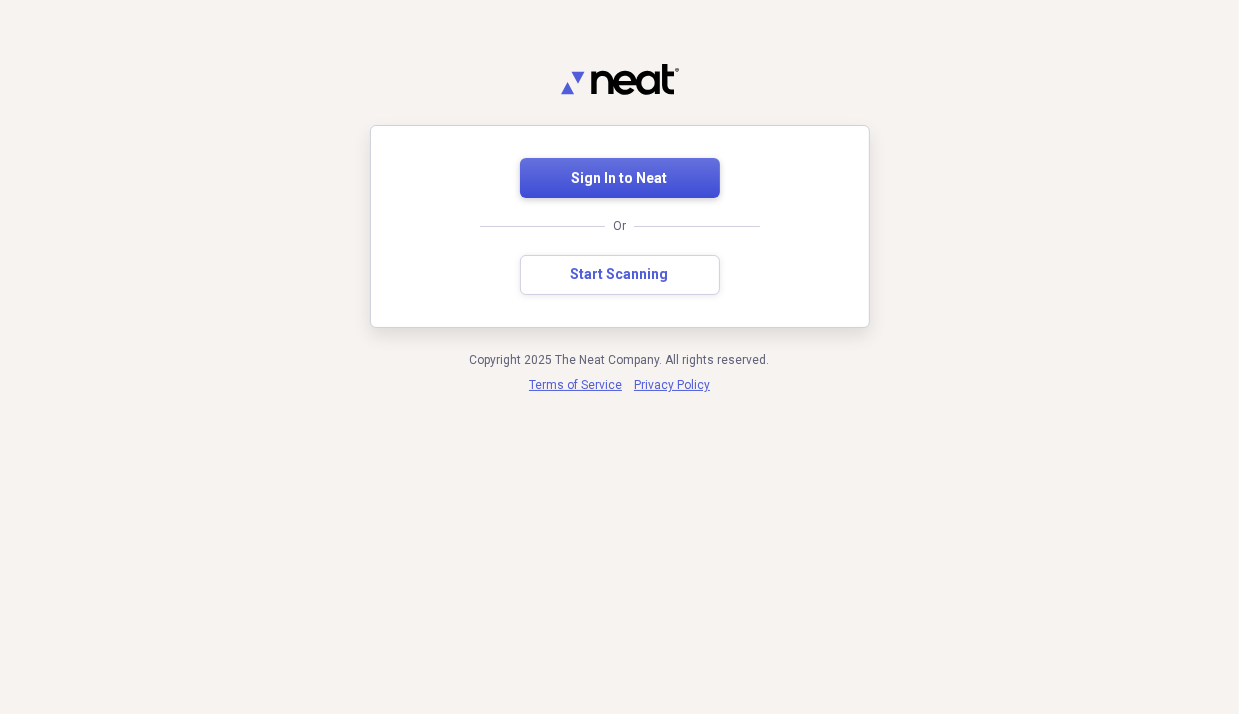 click on "Sign In to Neat" at bounding box center [620, 179] 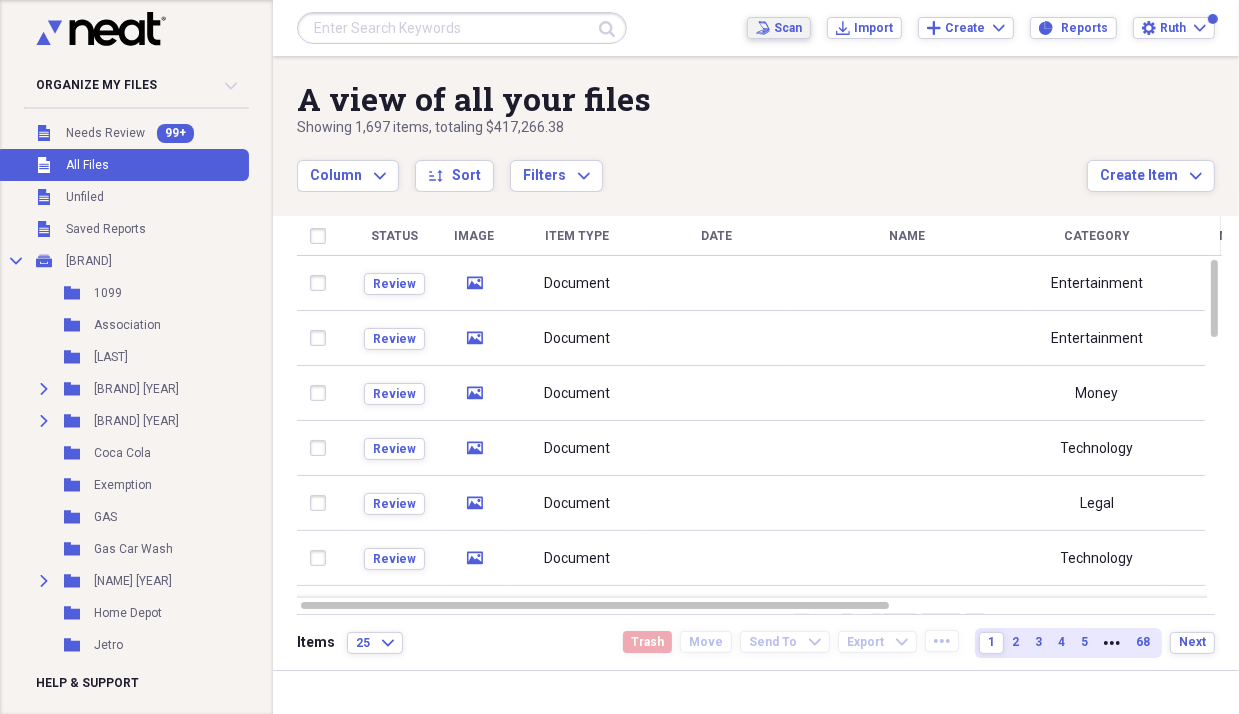 click on "Scan" at bounding box center (788, 28) 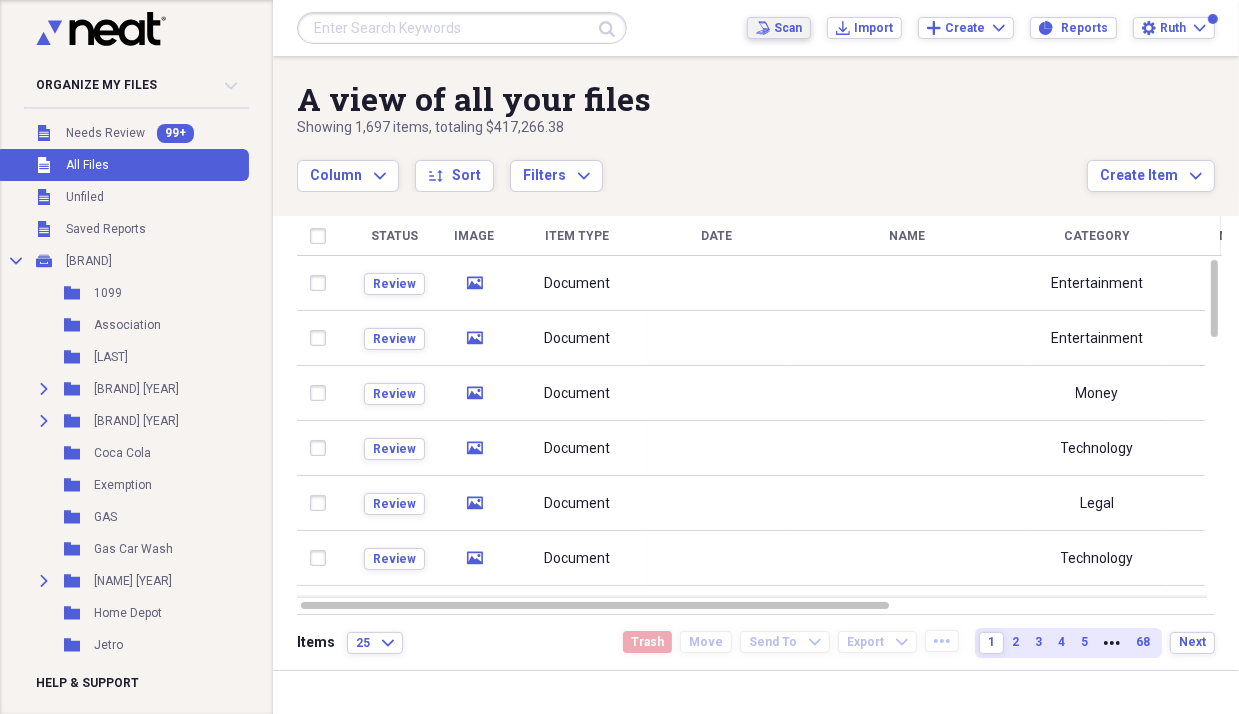 drag, startPoint x: 42, startPoint y: 0, endPoint x: 789, endPoint y: 31, distance: 747.64294 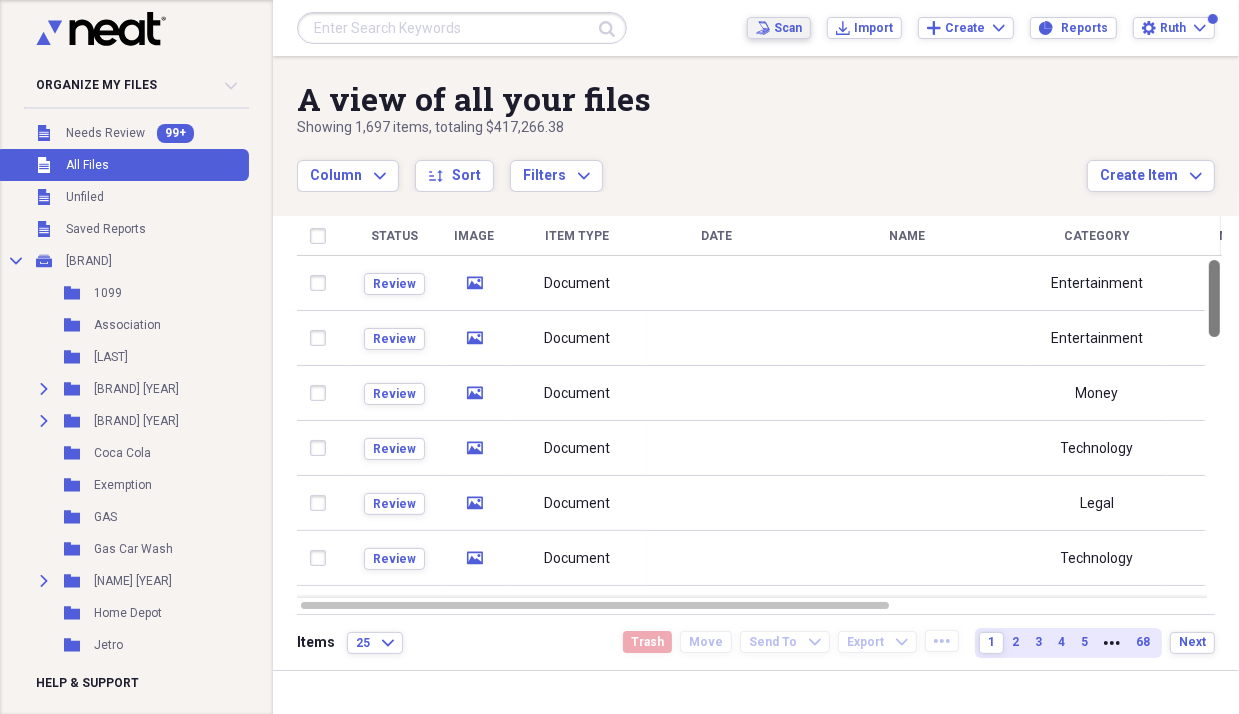 drag, startPoint x: 1236, startPoint y: 315, endPoint x: 1146, endPoint y: 241, distance: 116.51609 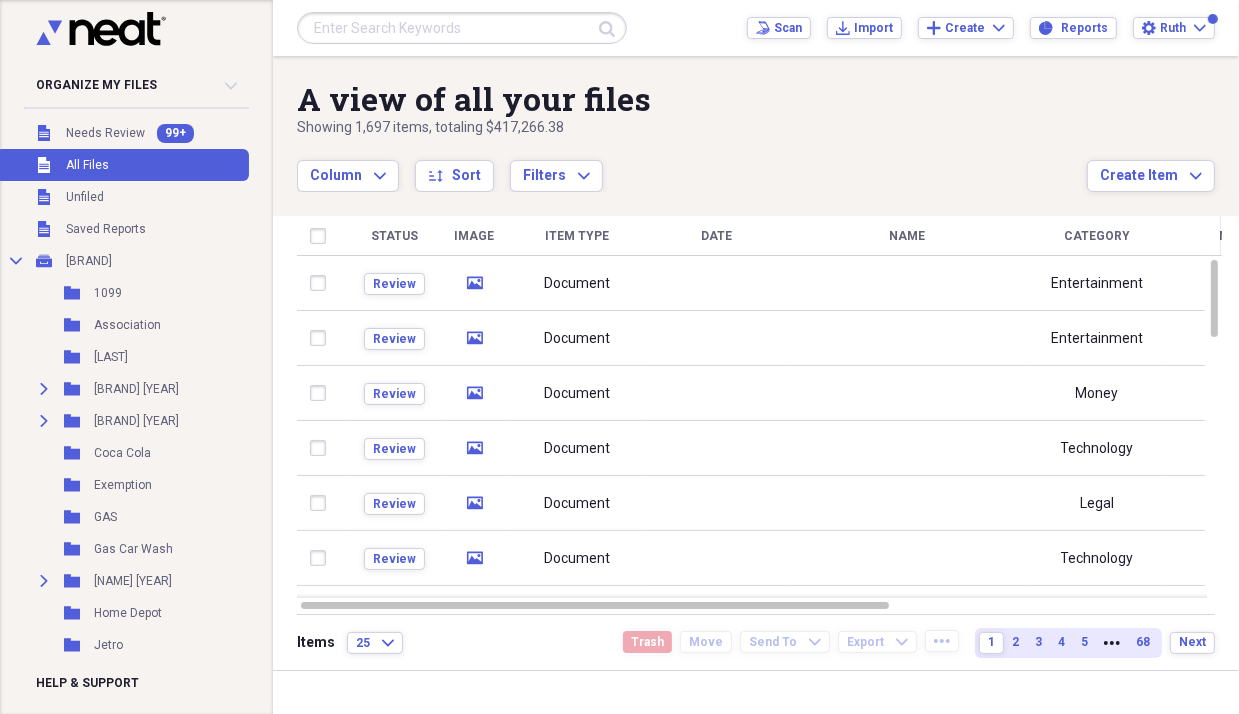 click on "Date" at bounding box center [717, 236] 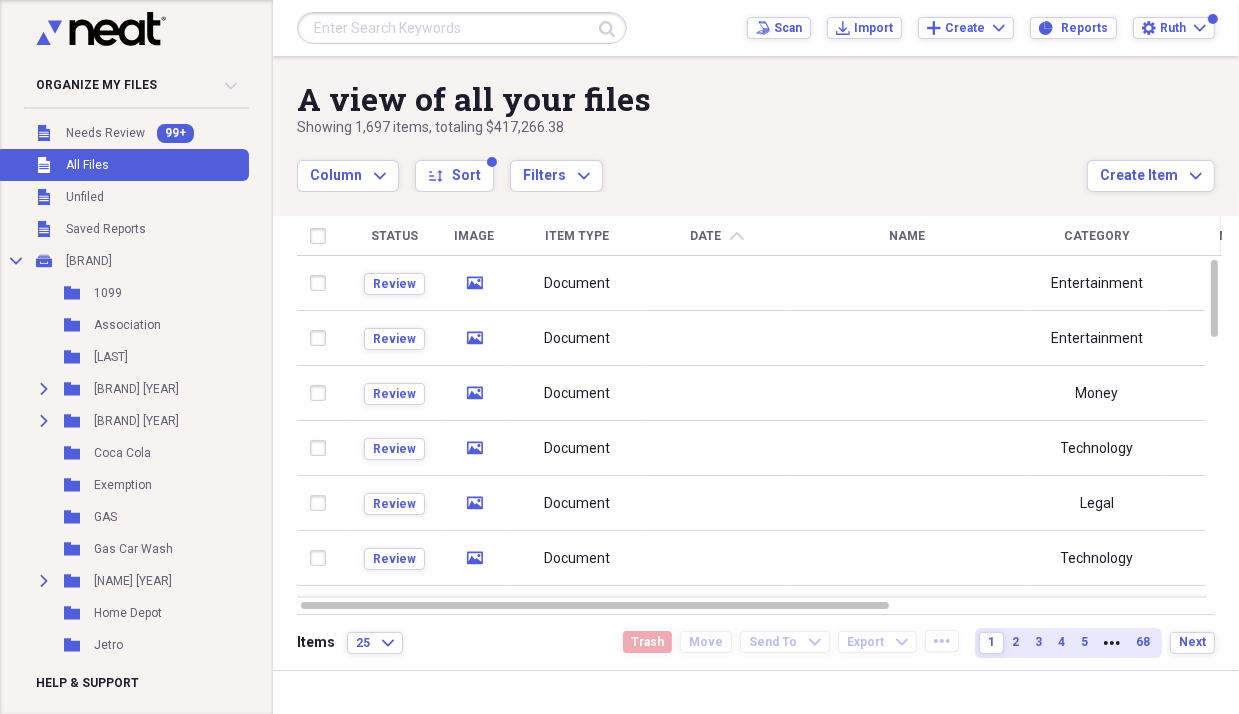 click on "Date" at bounding box center [706, 236] 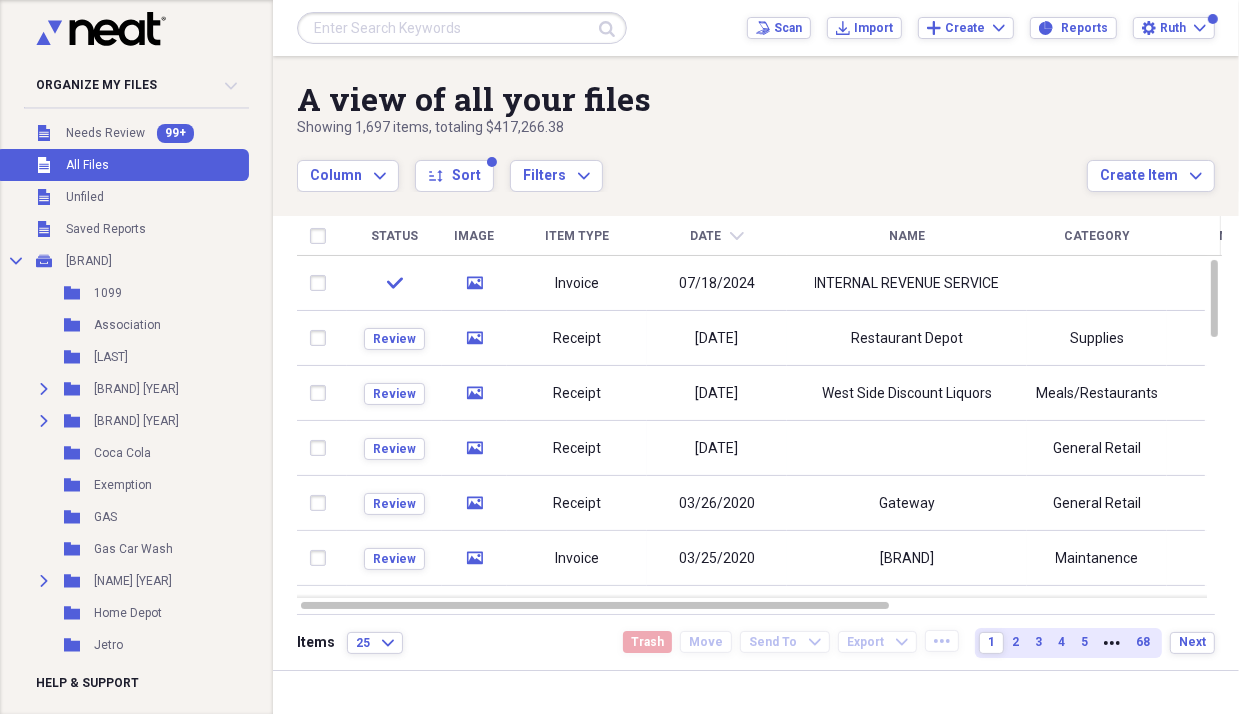 click on "Unfiled All Files" at bounding box center (122, 165) 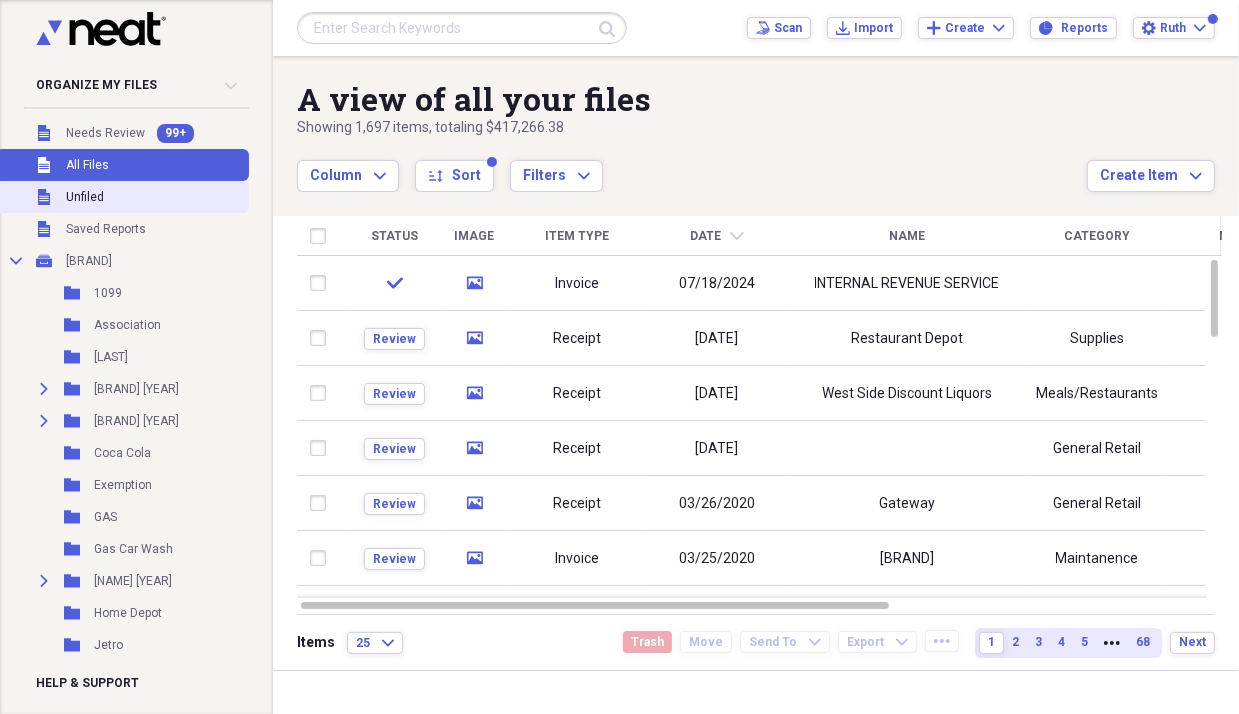 click on "Unfiled" at bounding box center [85, 197] 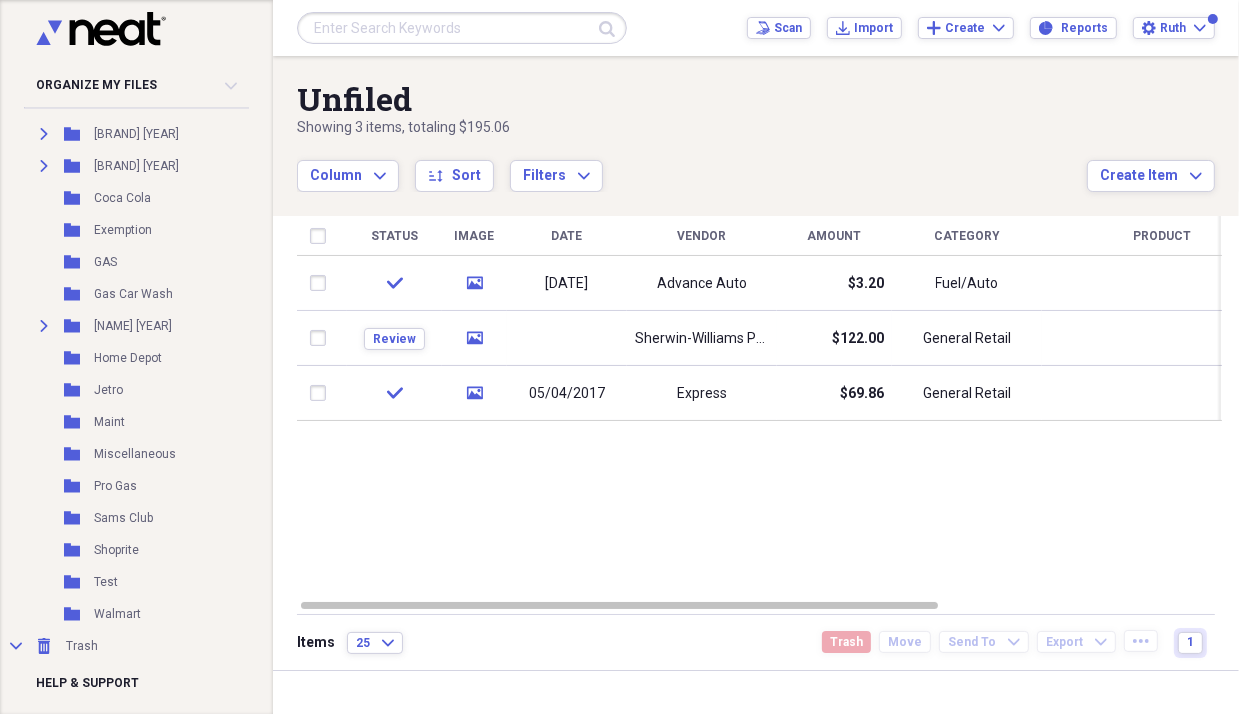 scroll, scrollTop: 280, scrollLeft: 0, axis: vertical 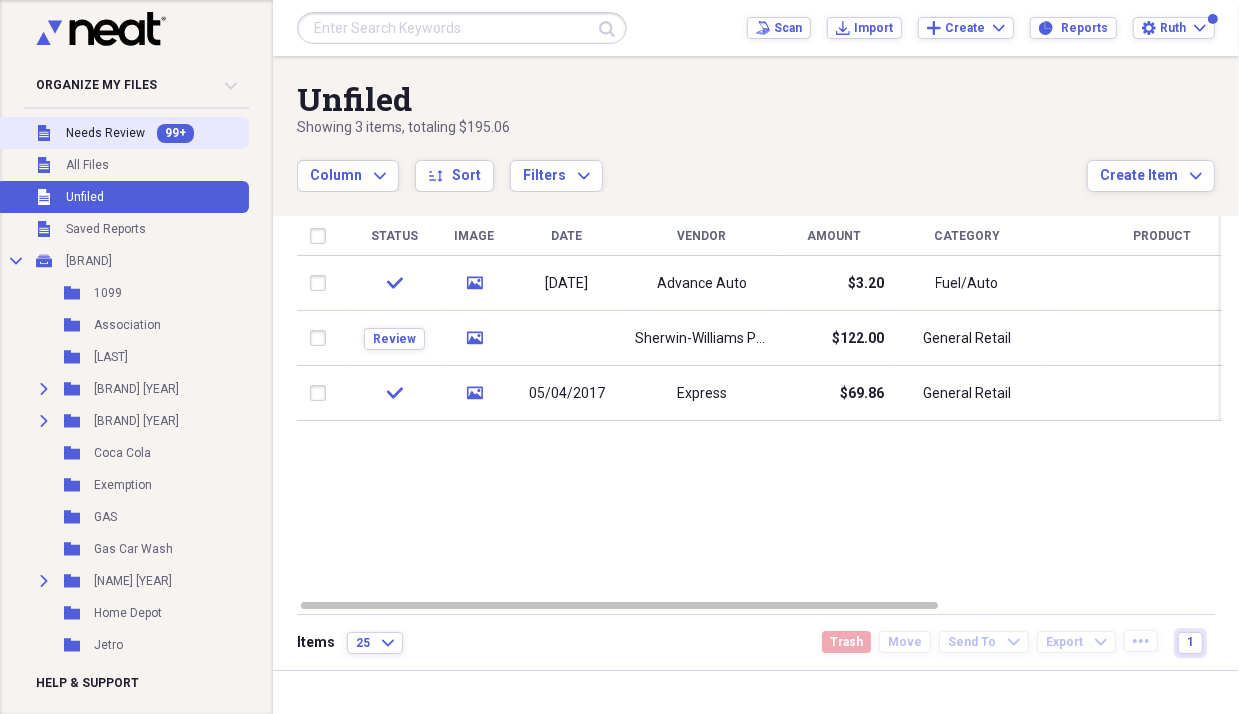 click on "Needs Review" at bounding box center [105, 133] 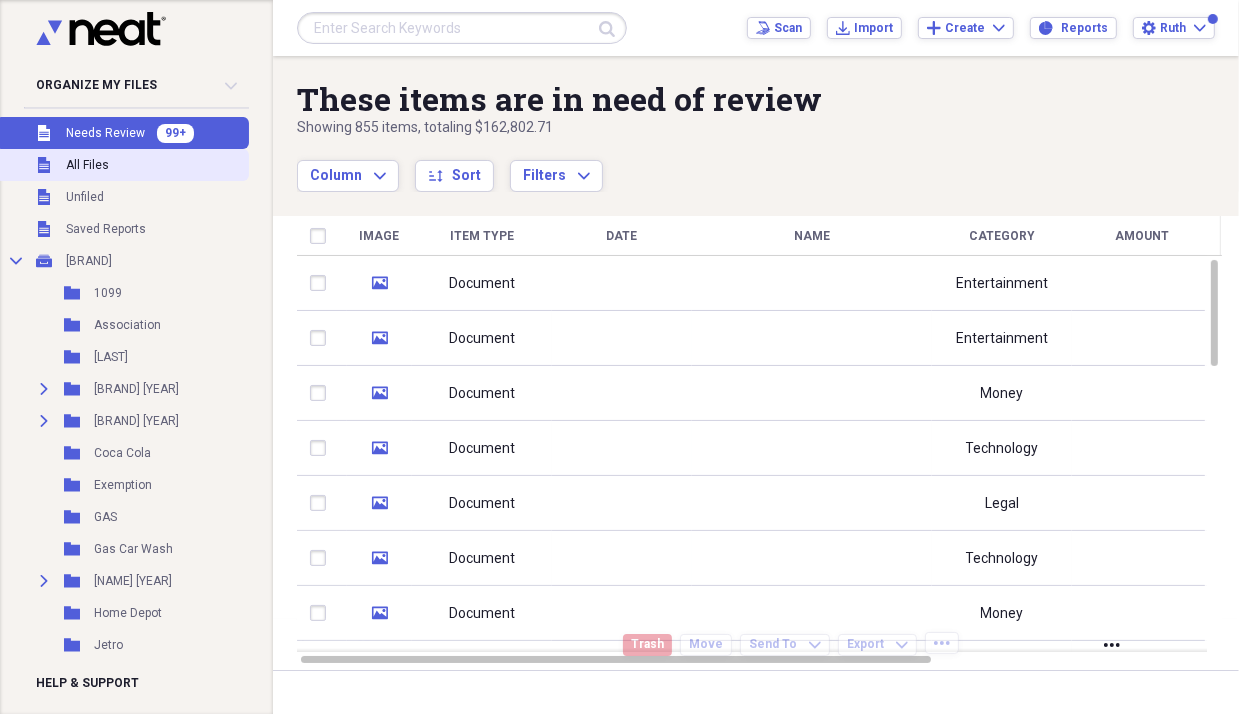 click on "All Files" at bounding box center (87, 165) 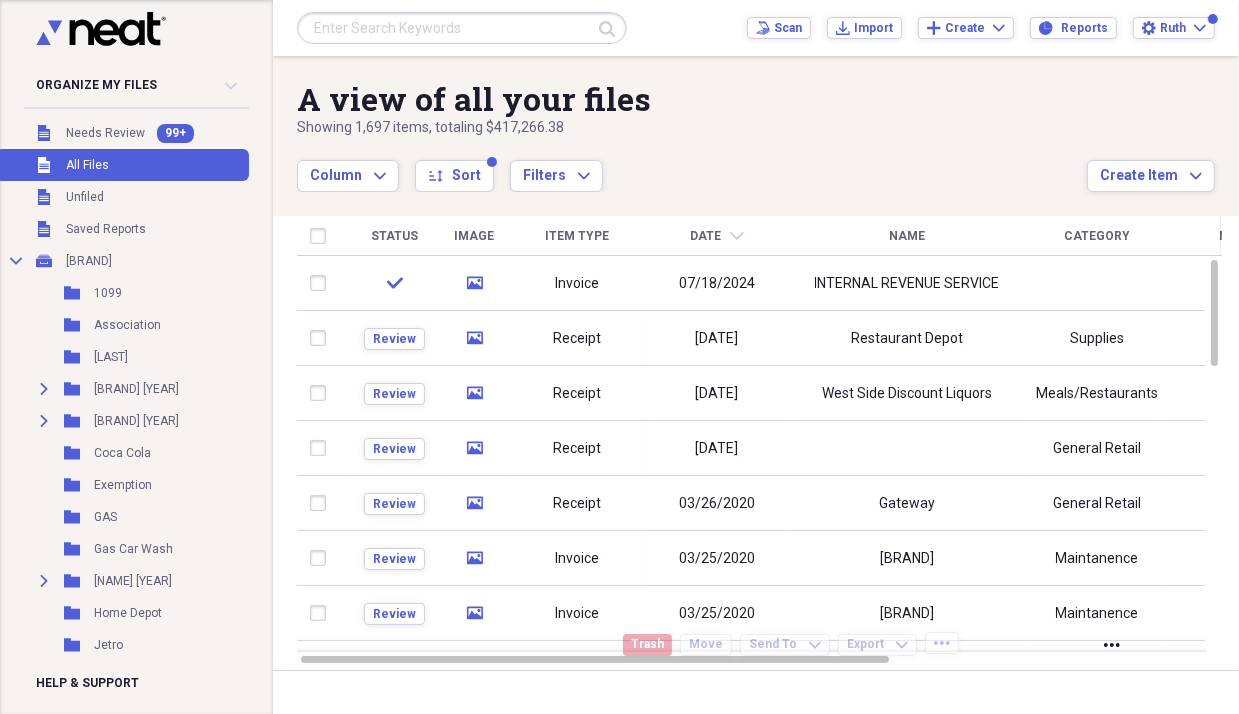 click on "Date" at bounding box center (706, 236) 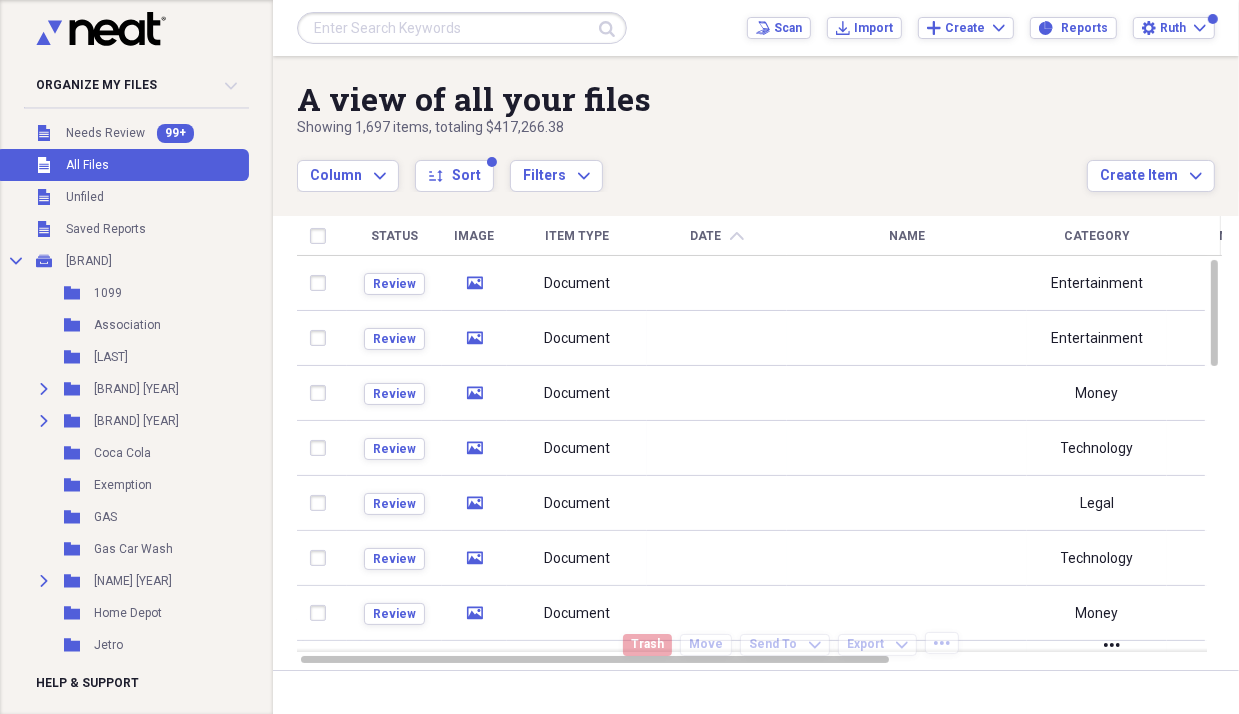 click on "Date" at bounding box center (706, 236) 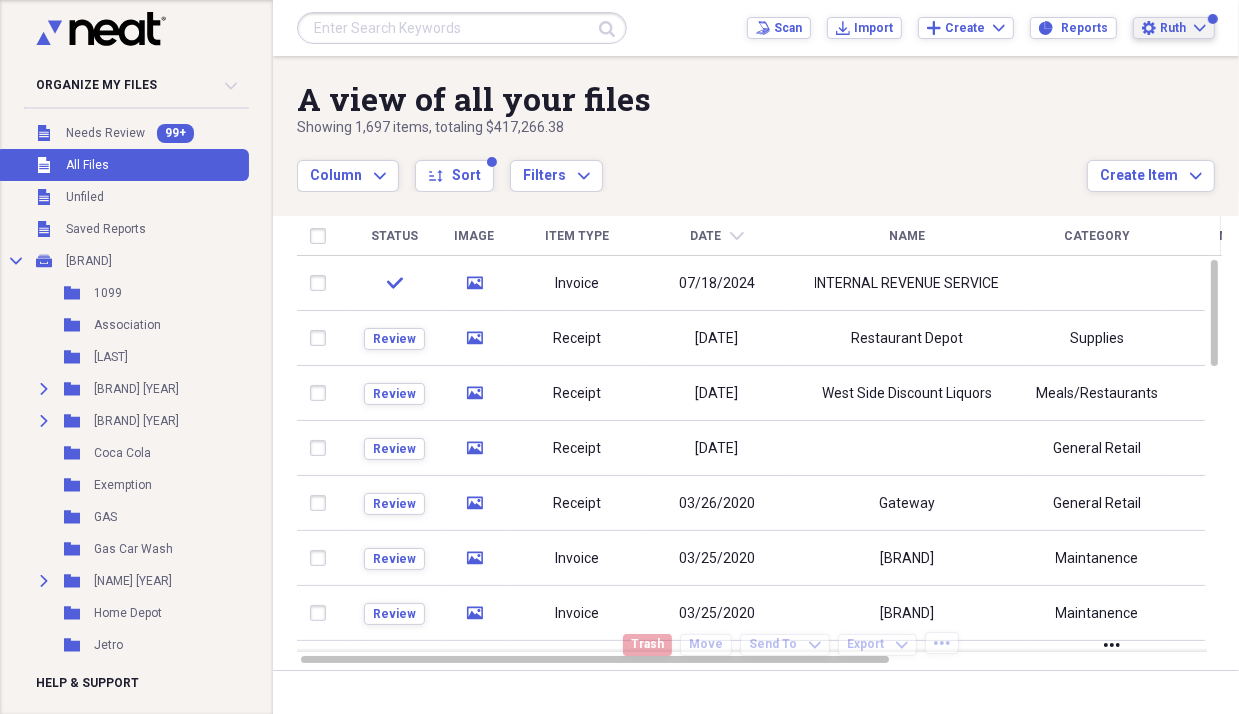 click on "[NAME] Expand" at bounding box center [1183, 28] 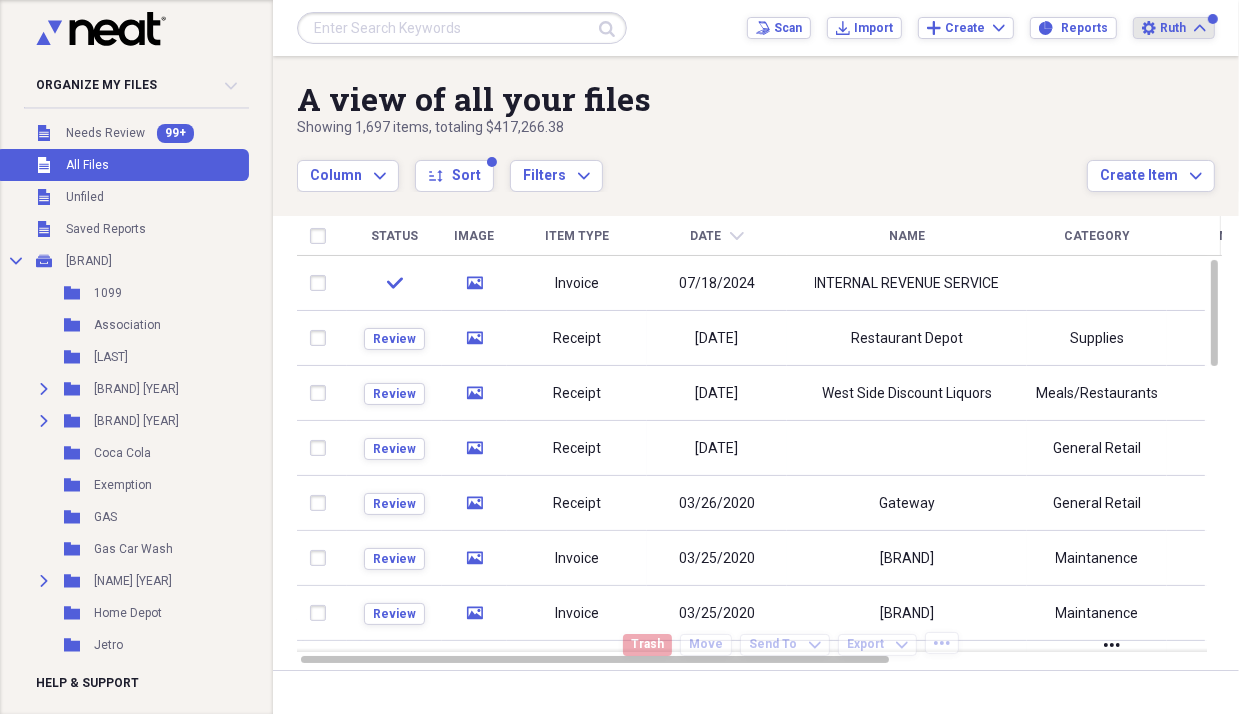 scroll, scrollTop: 280, scrollLeft: 0, axis: vertical 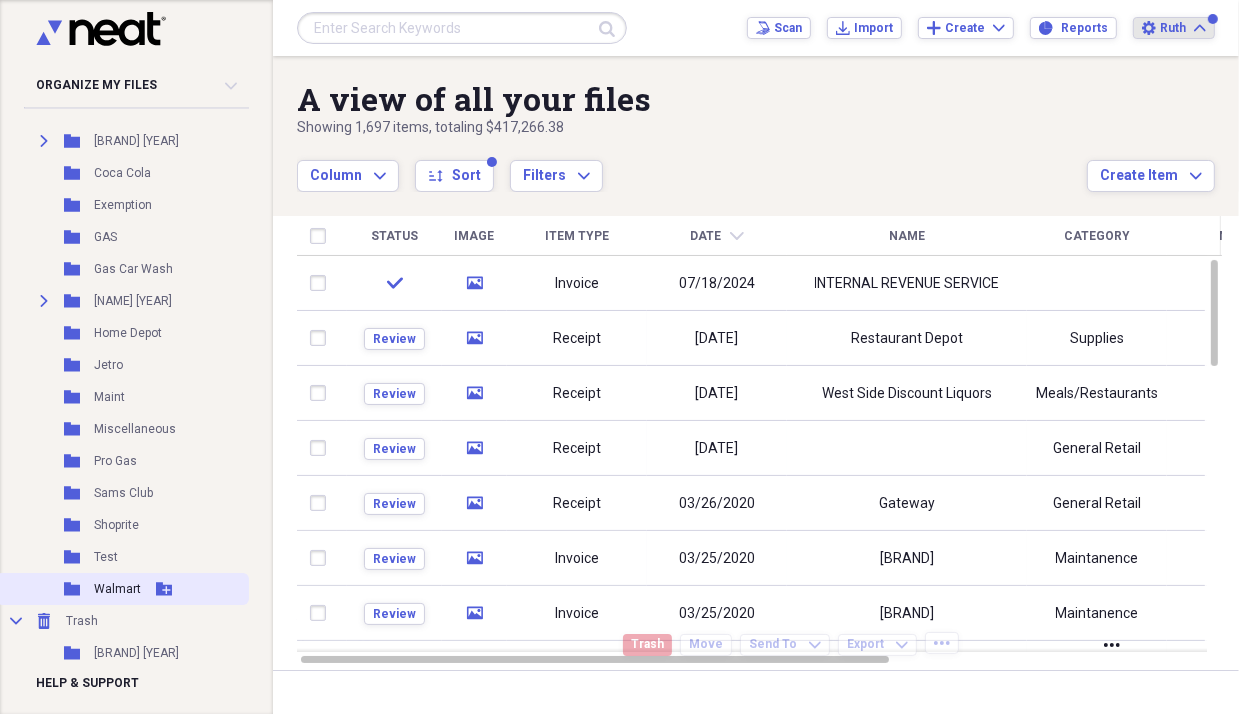 click on "Folder Walmart Add Folder" at bounding box center [122, 589] 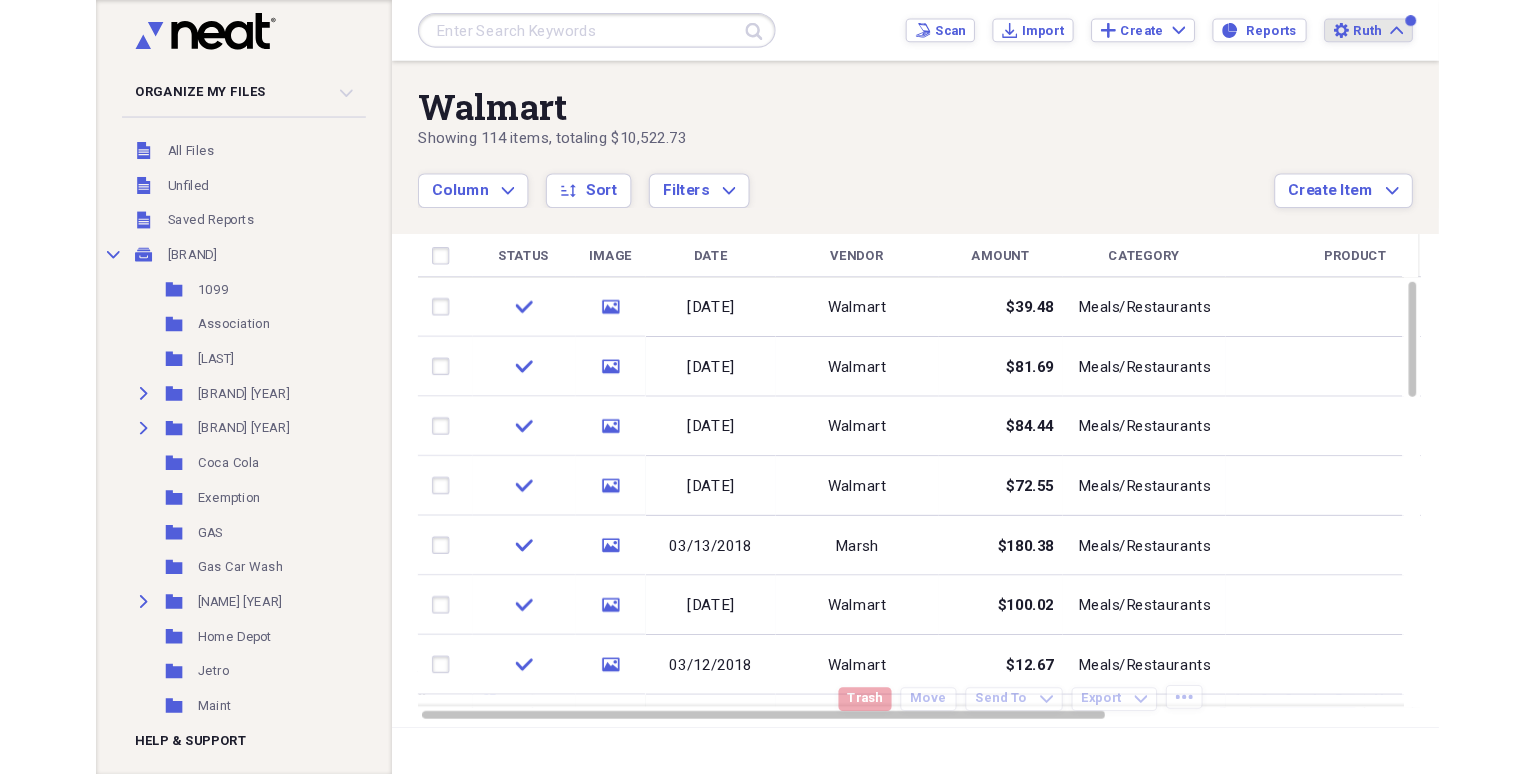 scroll, scrollTop: 0, scrollLeft: 0, axis: both 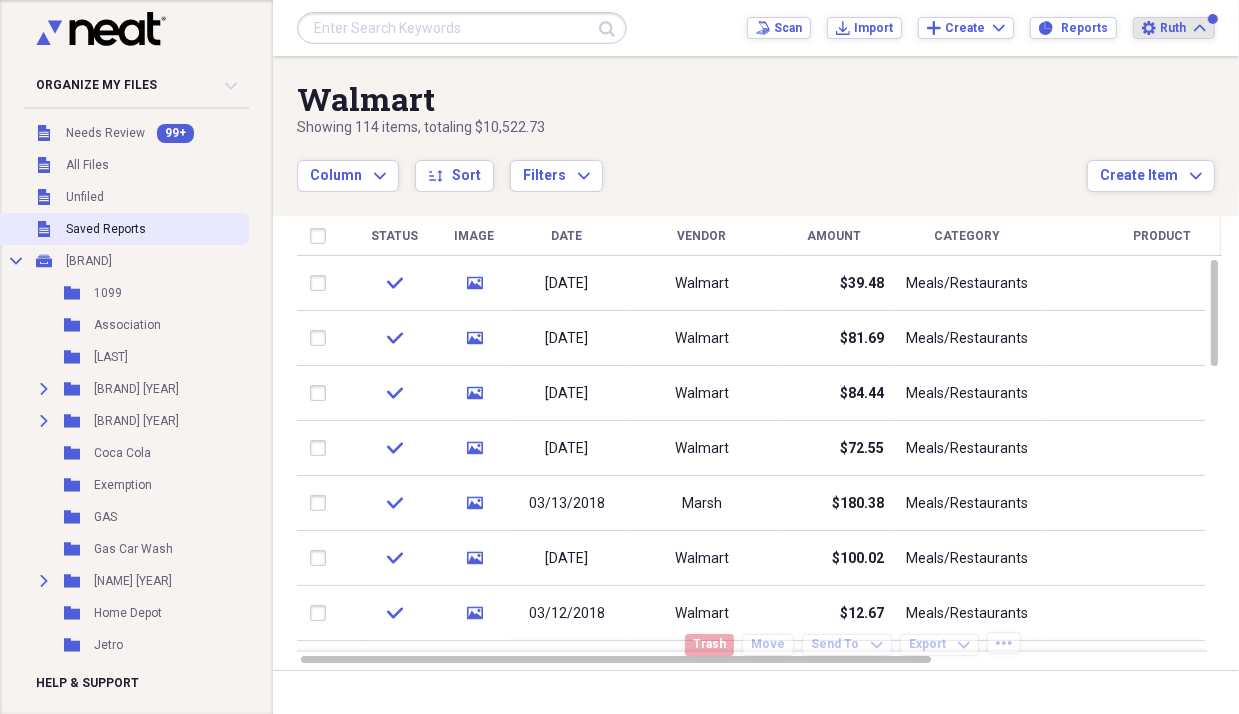 click on "Saved Reports" at bounding box center [106, 229] 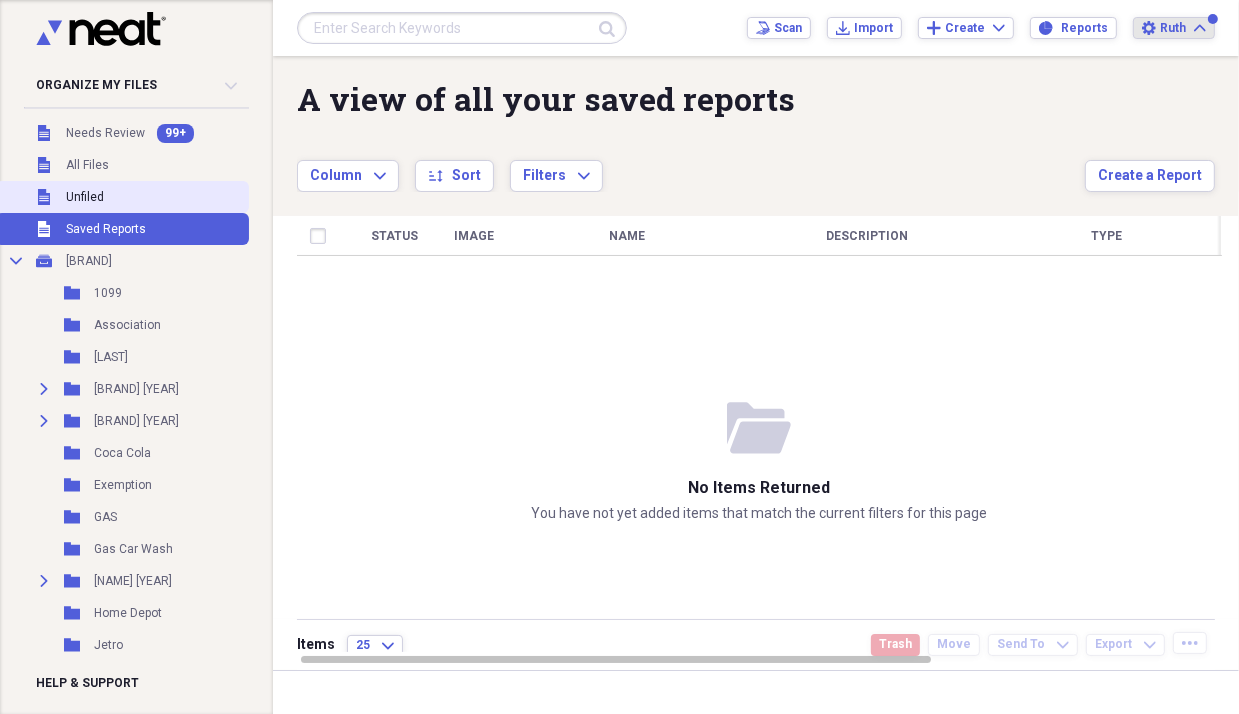 click on "Unfiled Unfiled" at bounding box center (122, 197) 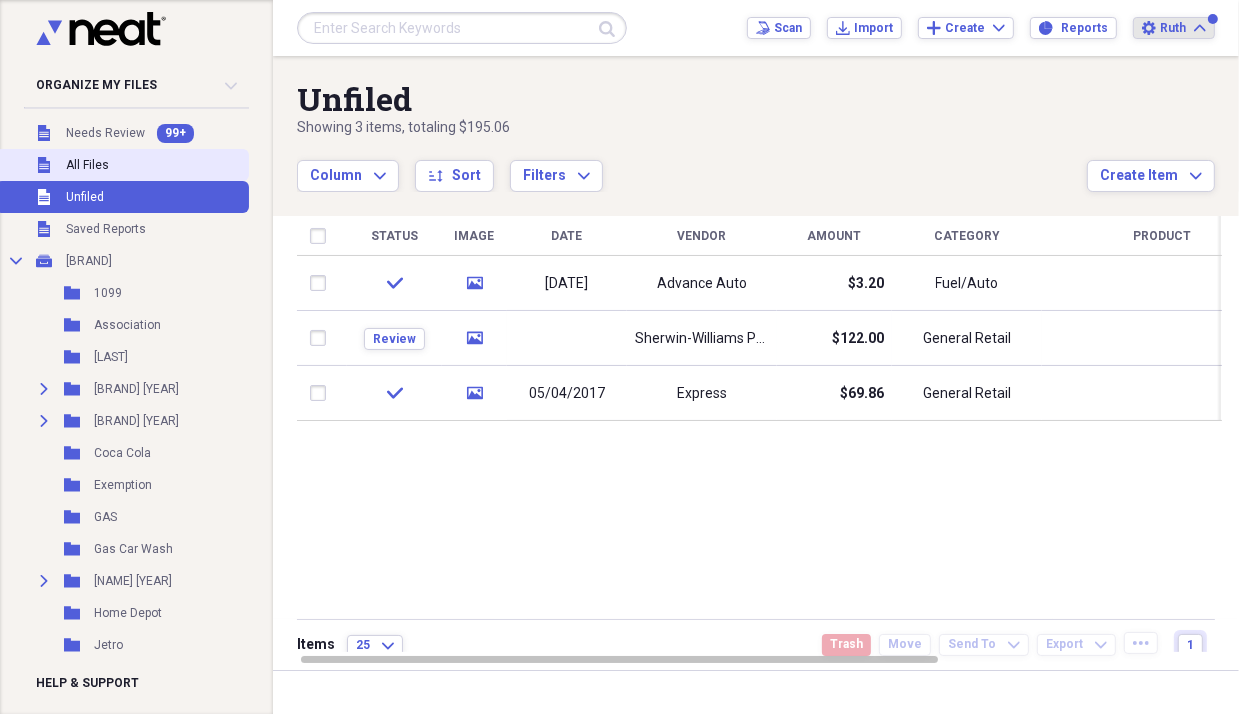 click on "Unfiled All Files" at bounding box center (122, 165) 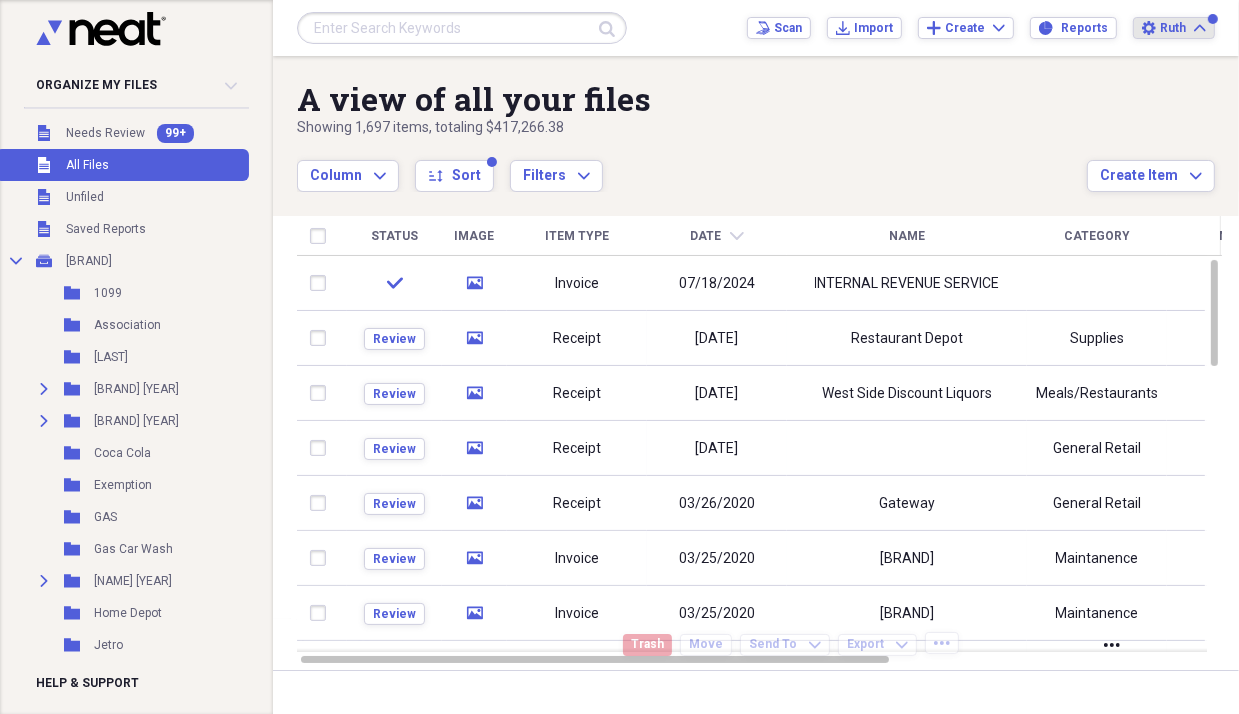 click on "Showing [NUMBER] items , totaling $[AMOUNT]" at bounding box center (692, 128) 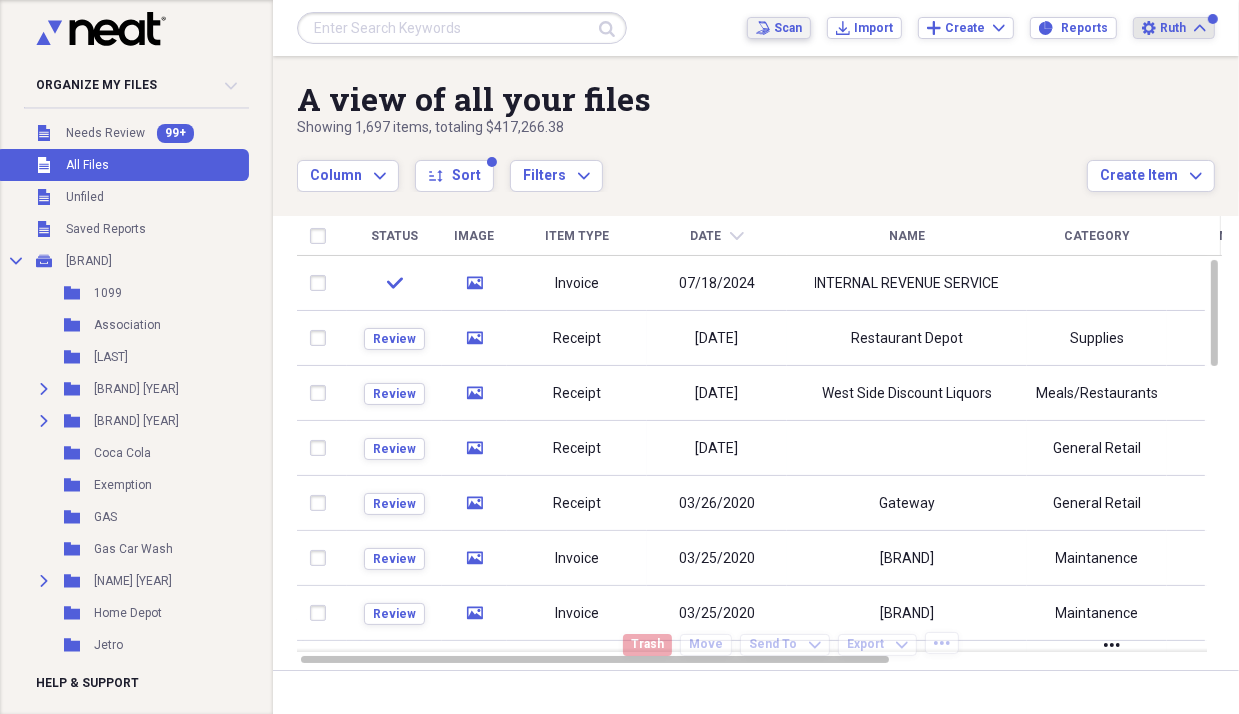 click on "Scan" at bounding box center [788, 28] 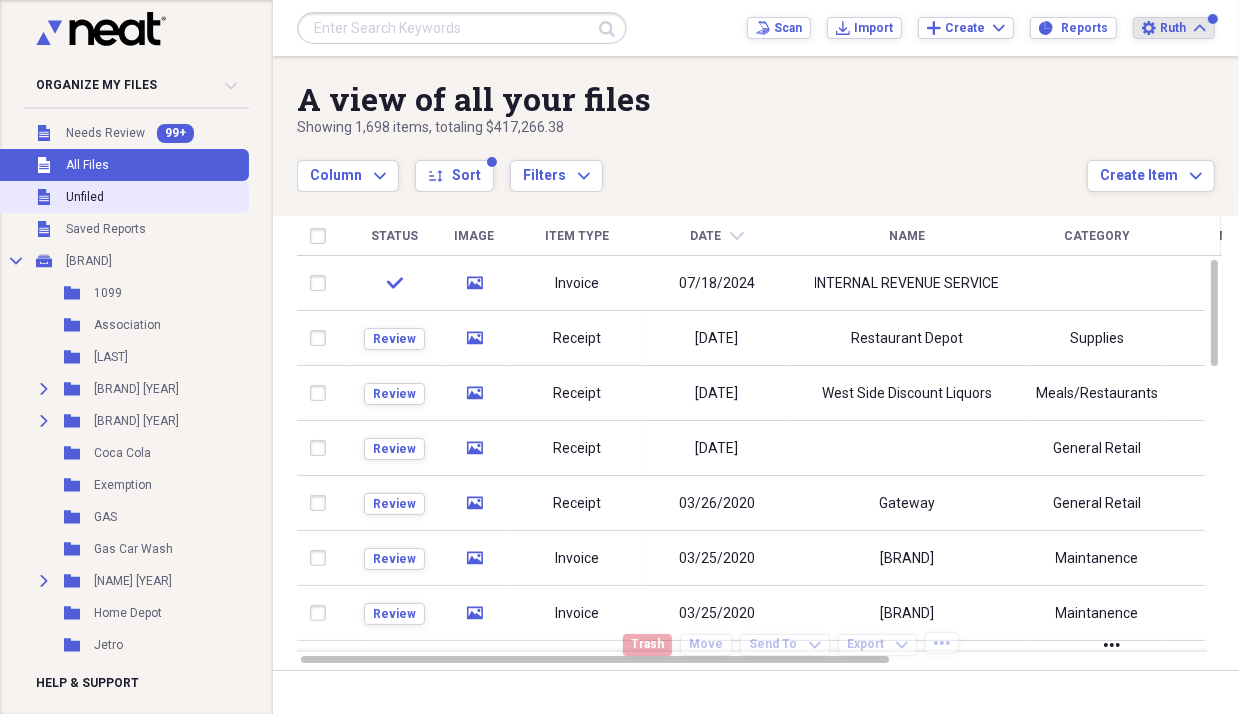 click on "Unfiled Unfiled" at bounding box center (122, 197) 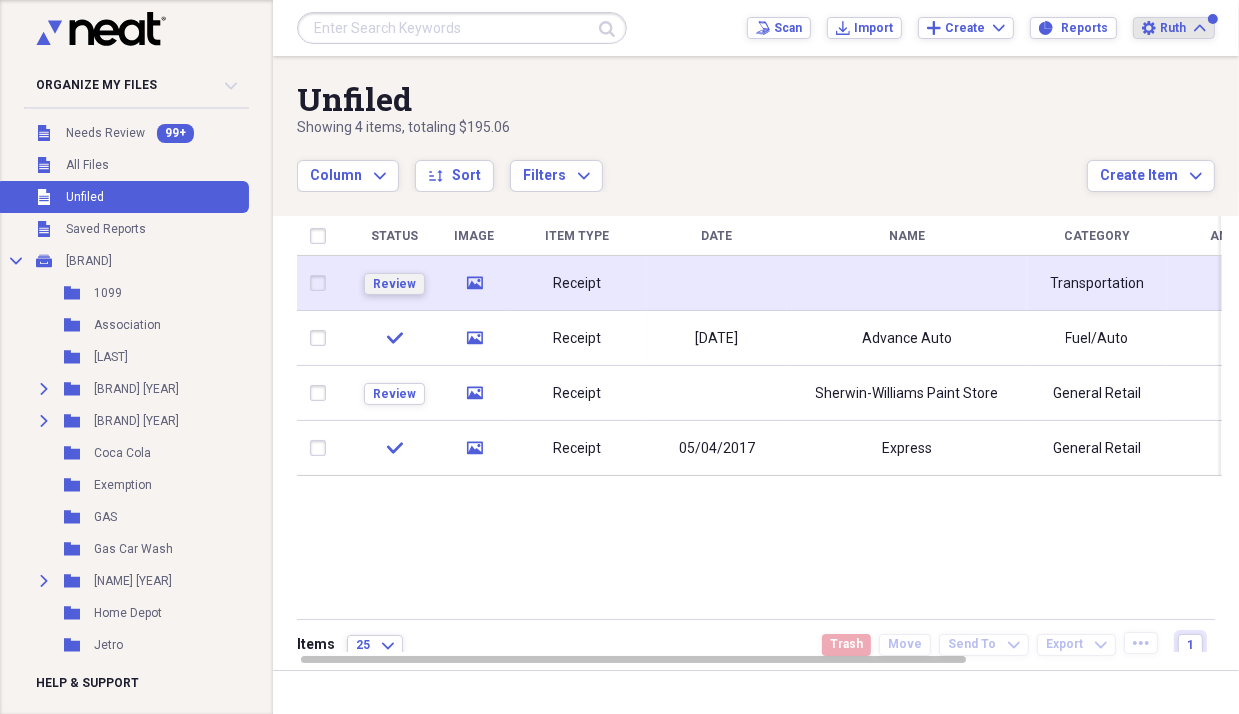 click on "Review" at bounding box center (394, 284) 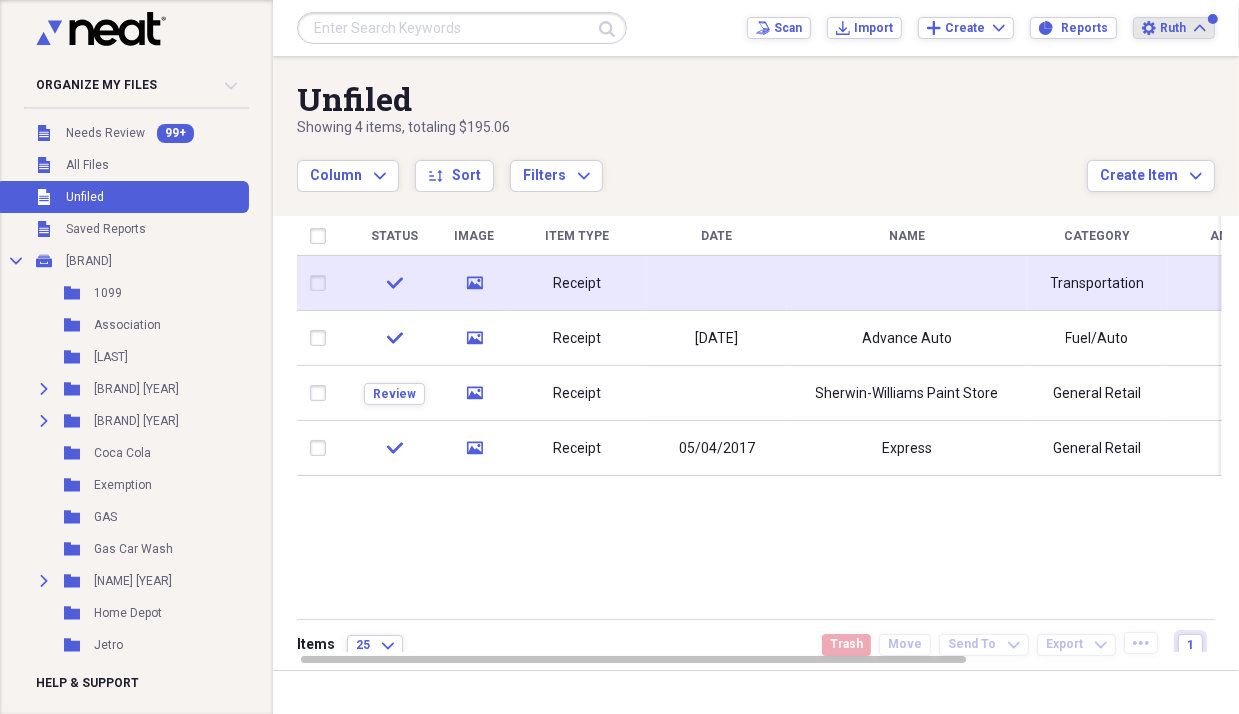 click on "check" 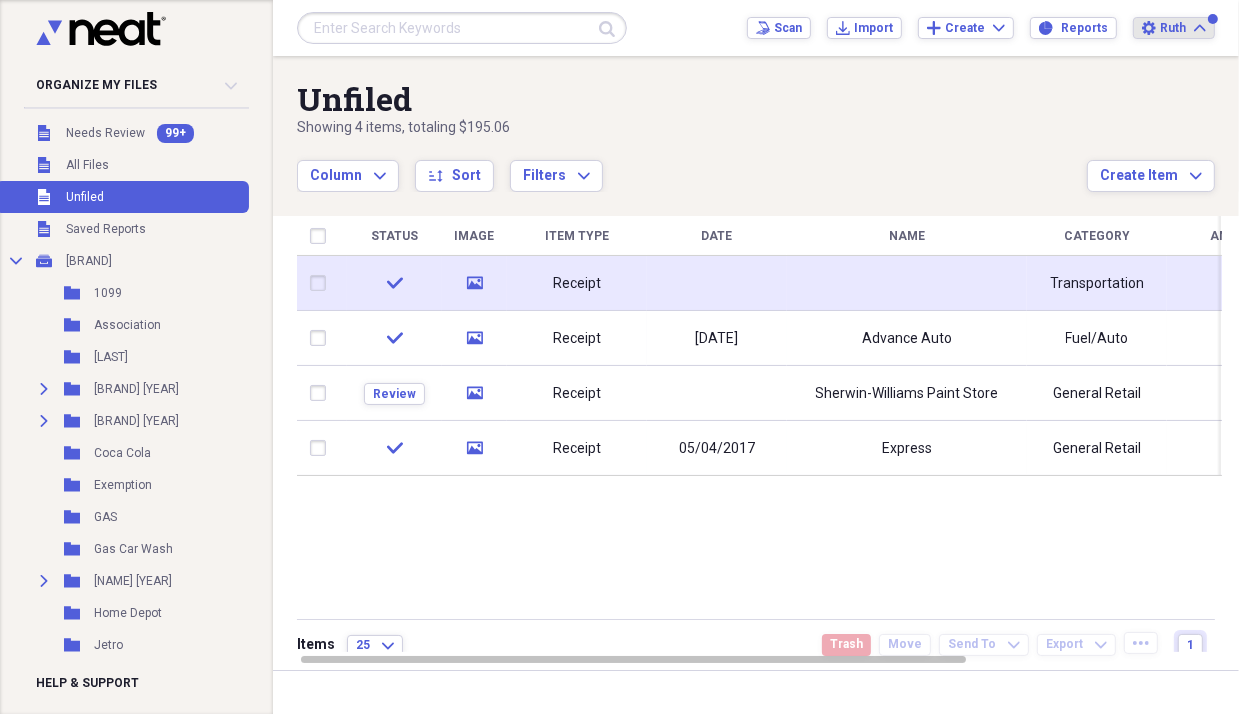 click on "media" 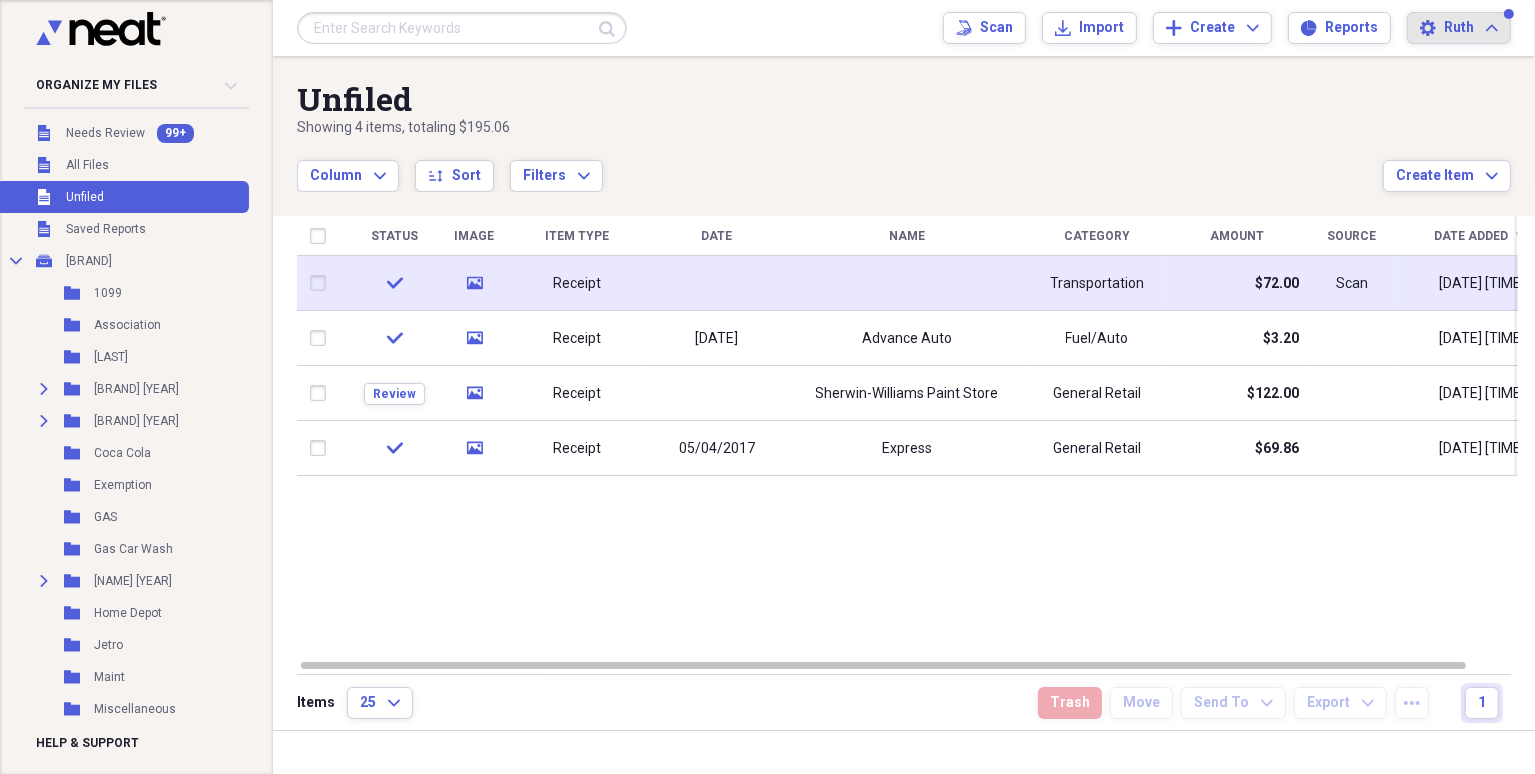 click on "$72.00" at bounding box center (1237, 283) 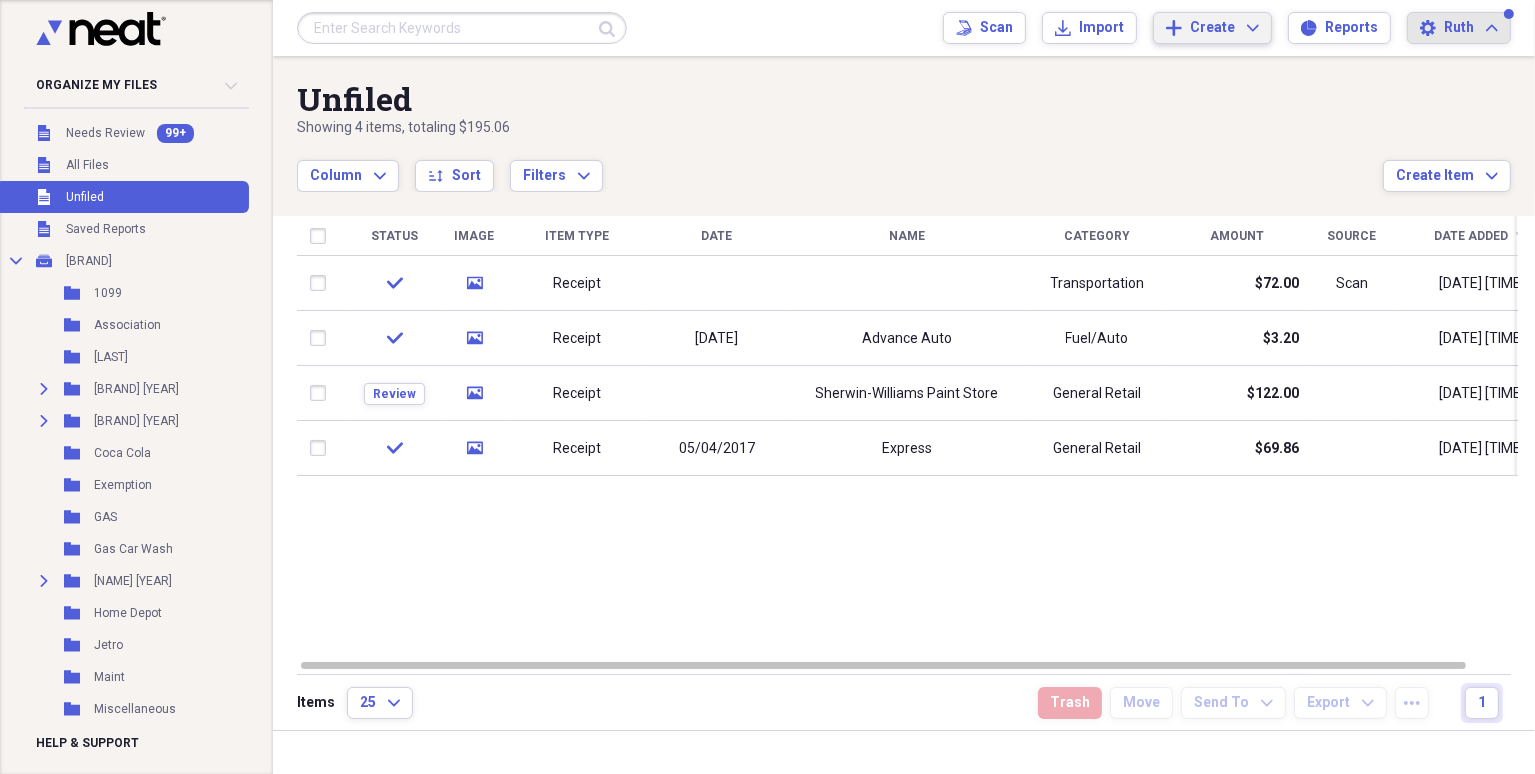 click on "Add Create Expand" at bounding box center [1212, 28] 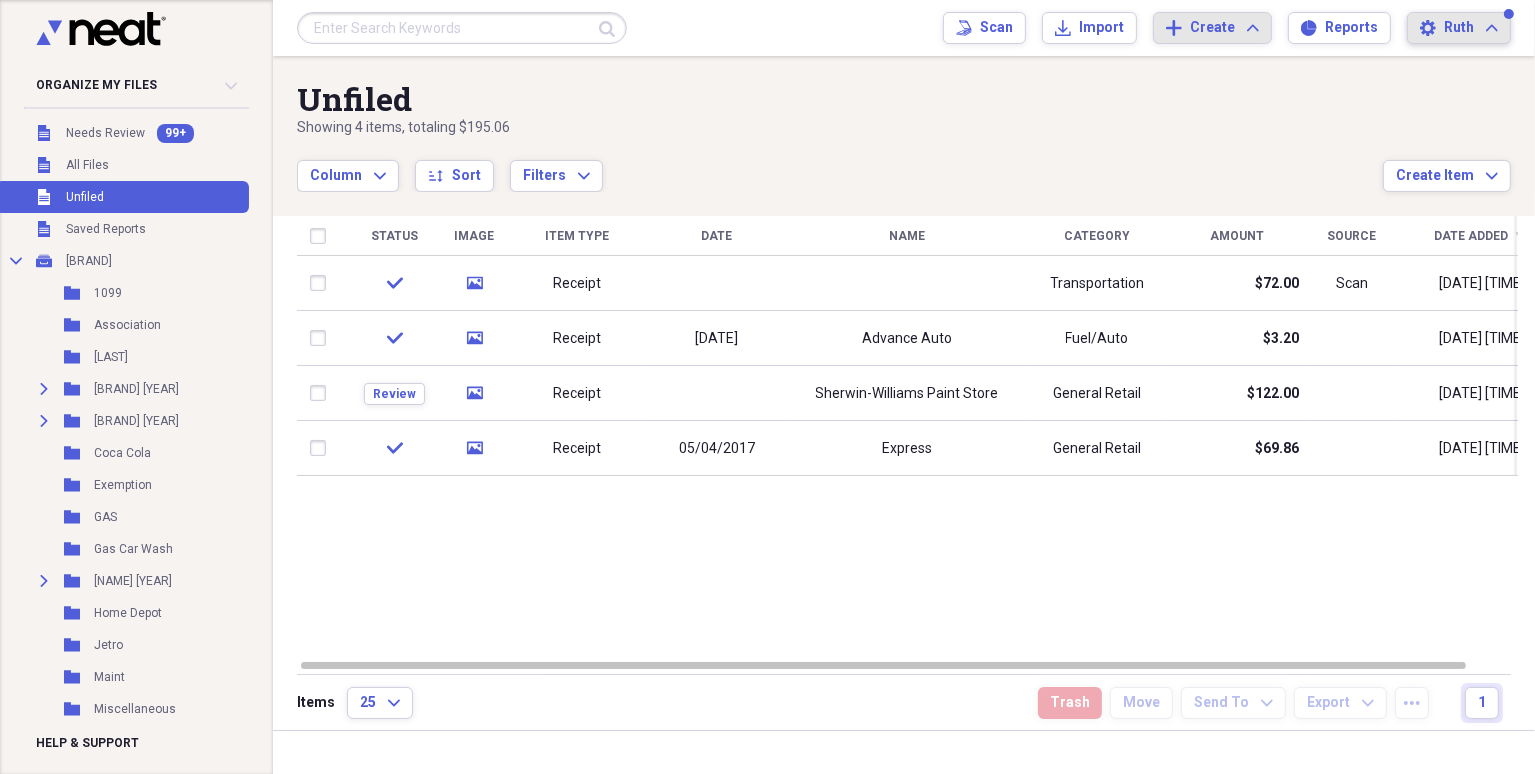 click 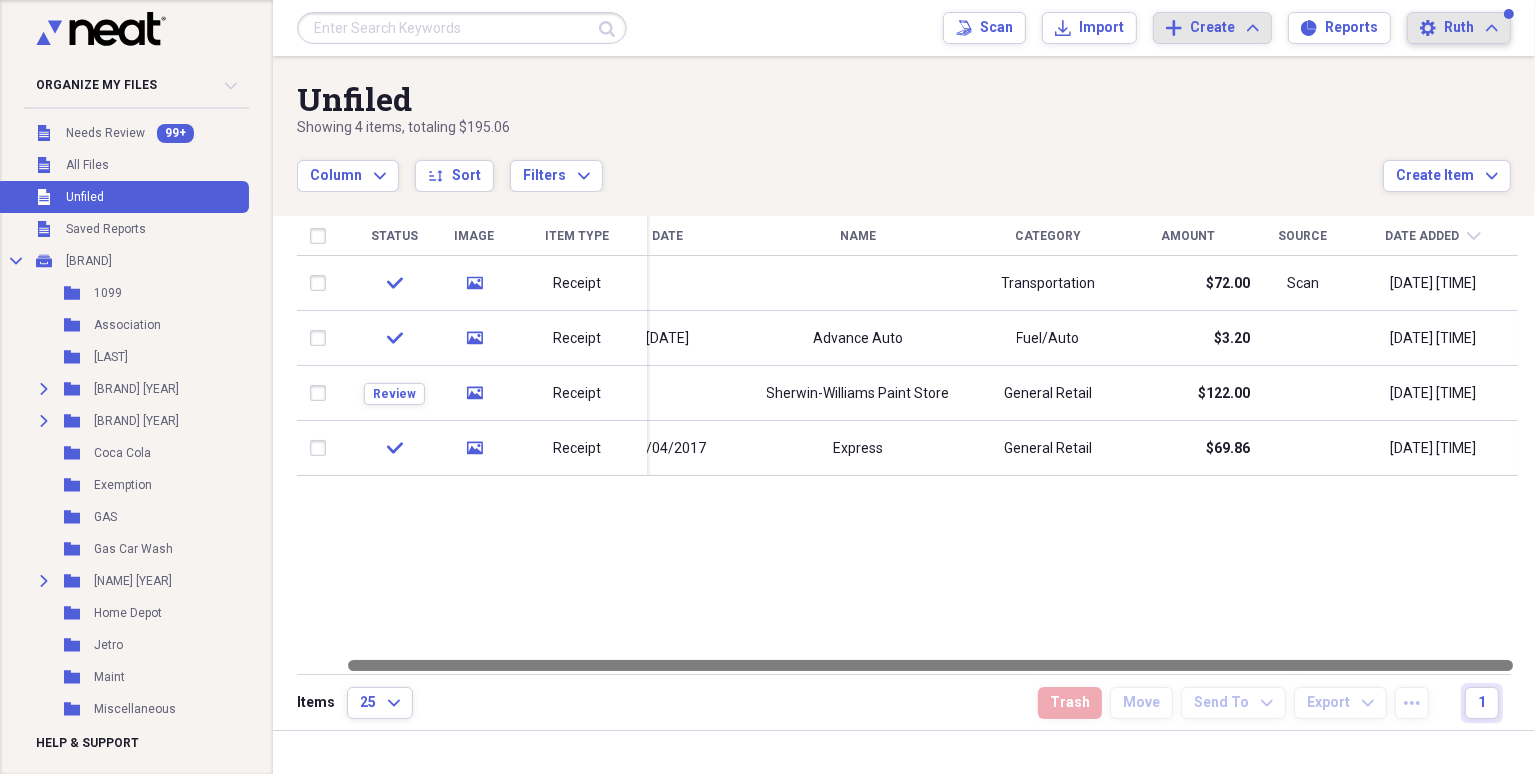 drag, startPoint x: 981, startPoint y: 663, endPoint x: 1372, endPoint y: 580, distance: 399.7124 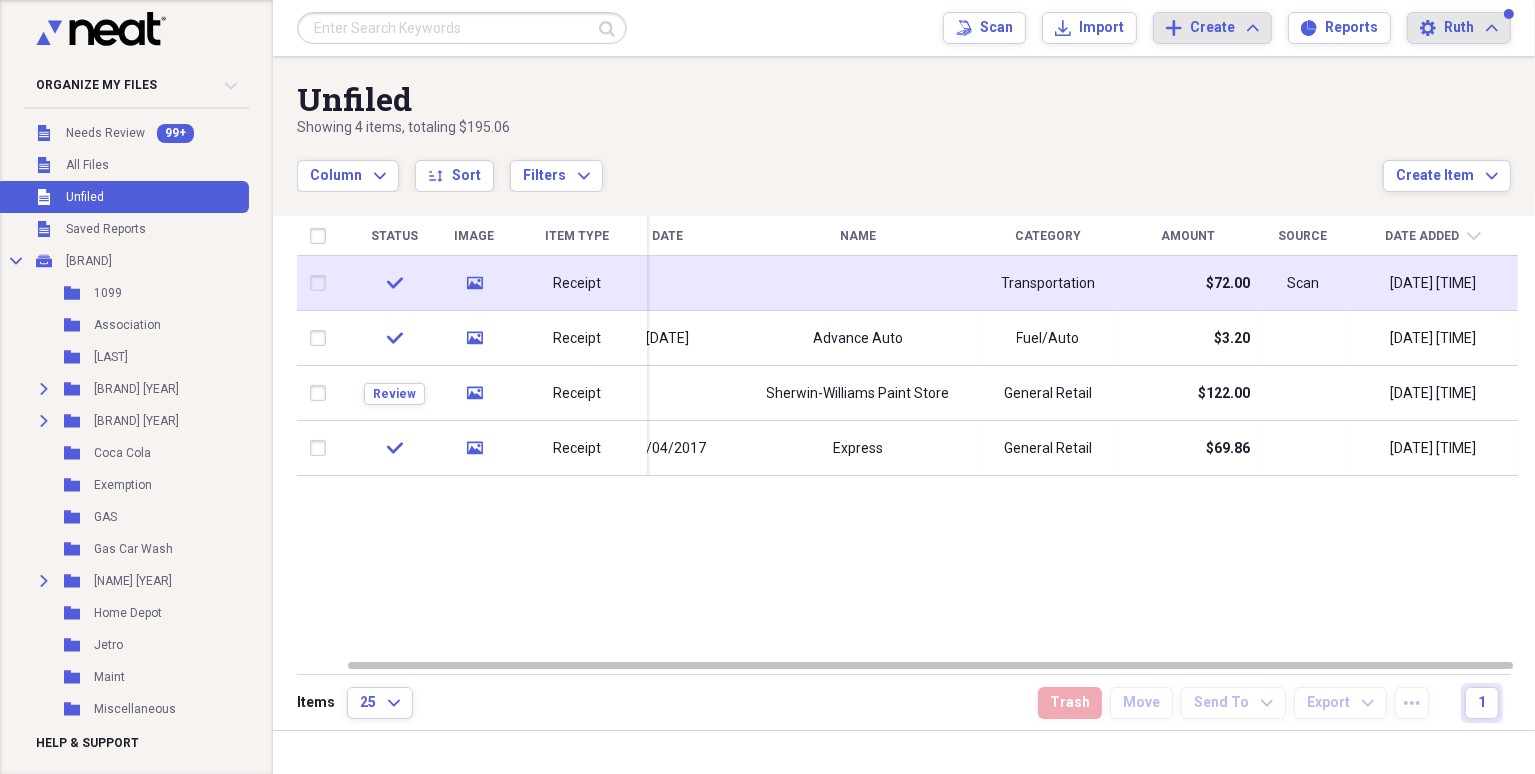 click on "Transportation" at bounding box center (1048, 284) 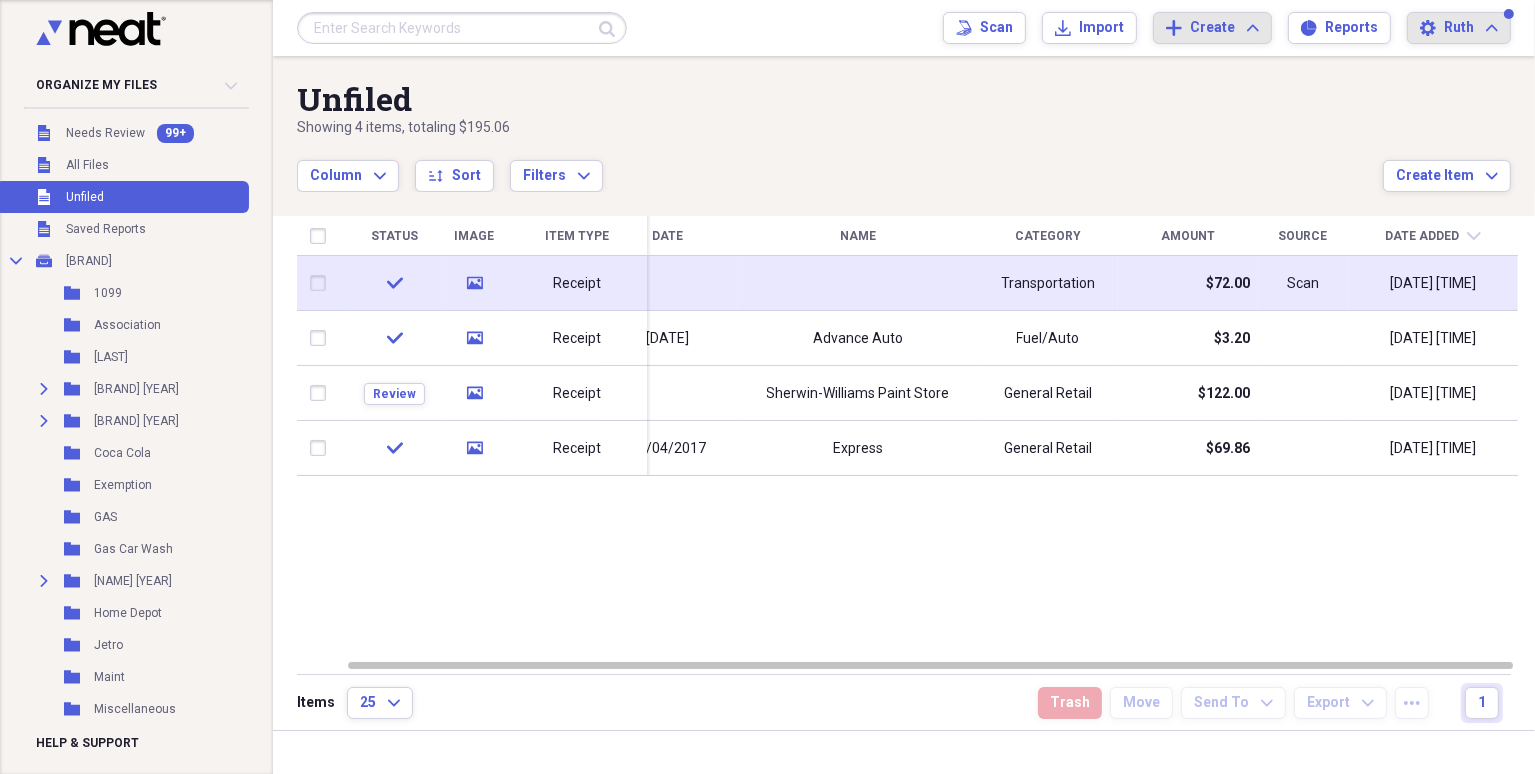click at bounding box center [322, 283] 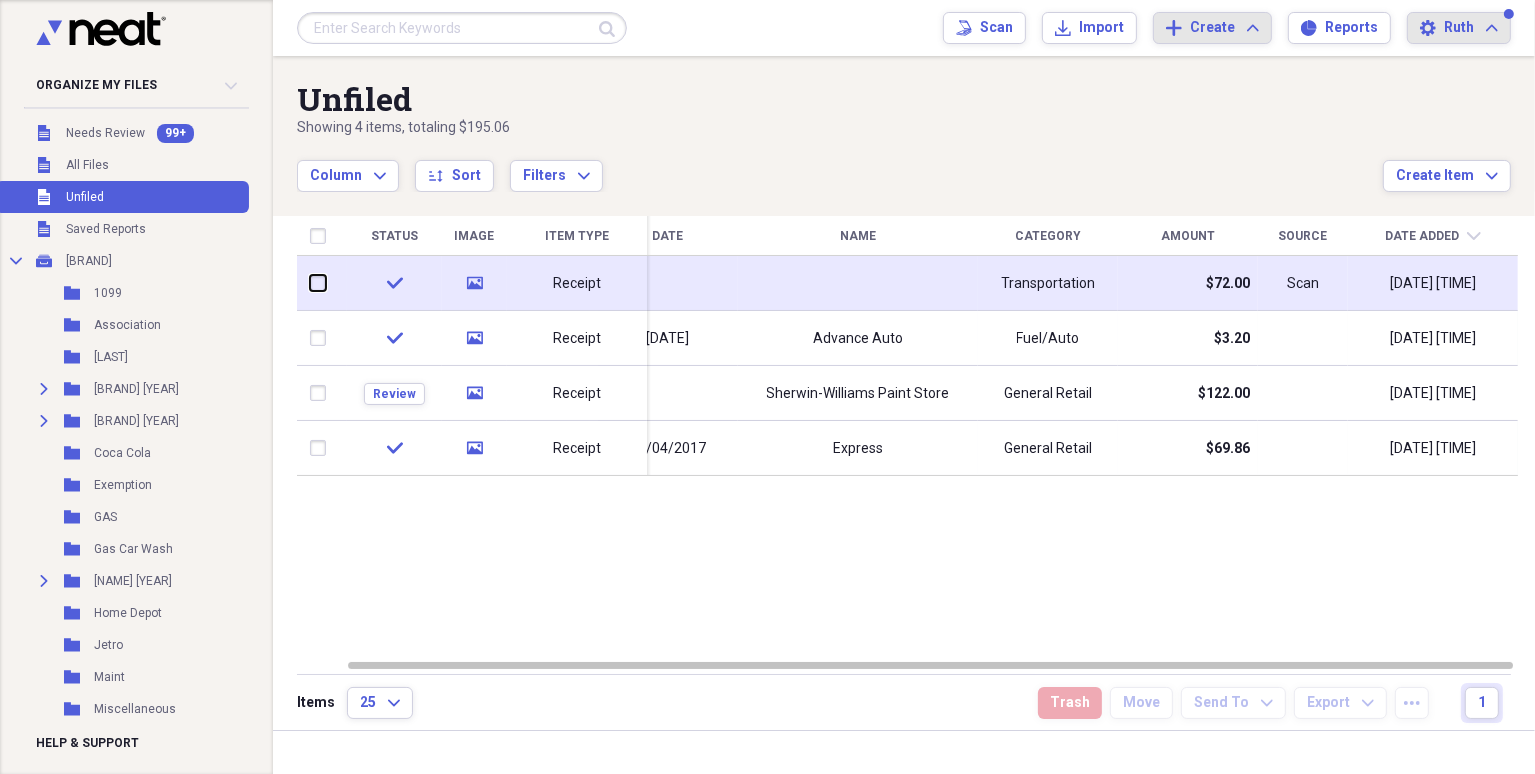 click at bounding box center (310, 283) 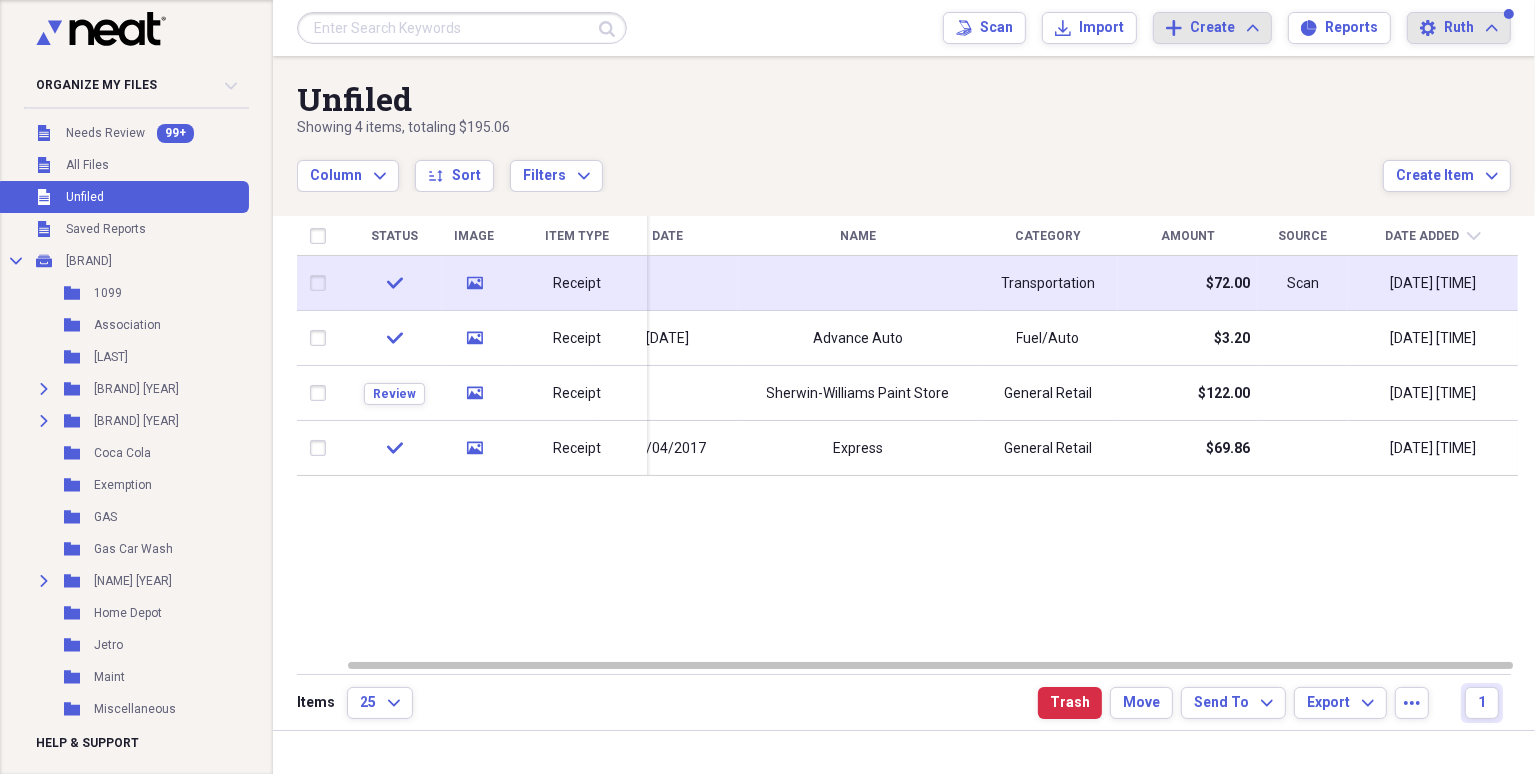 click at bounding box center [322, 283] 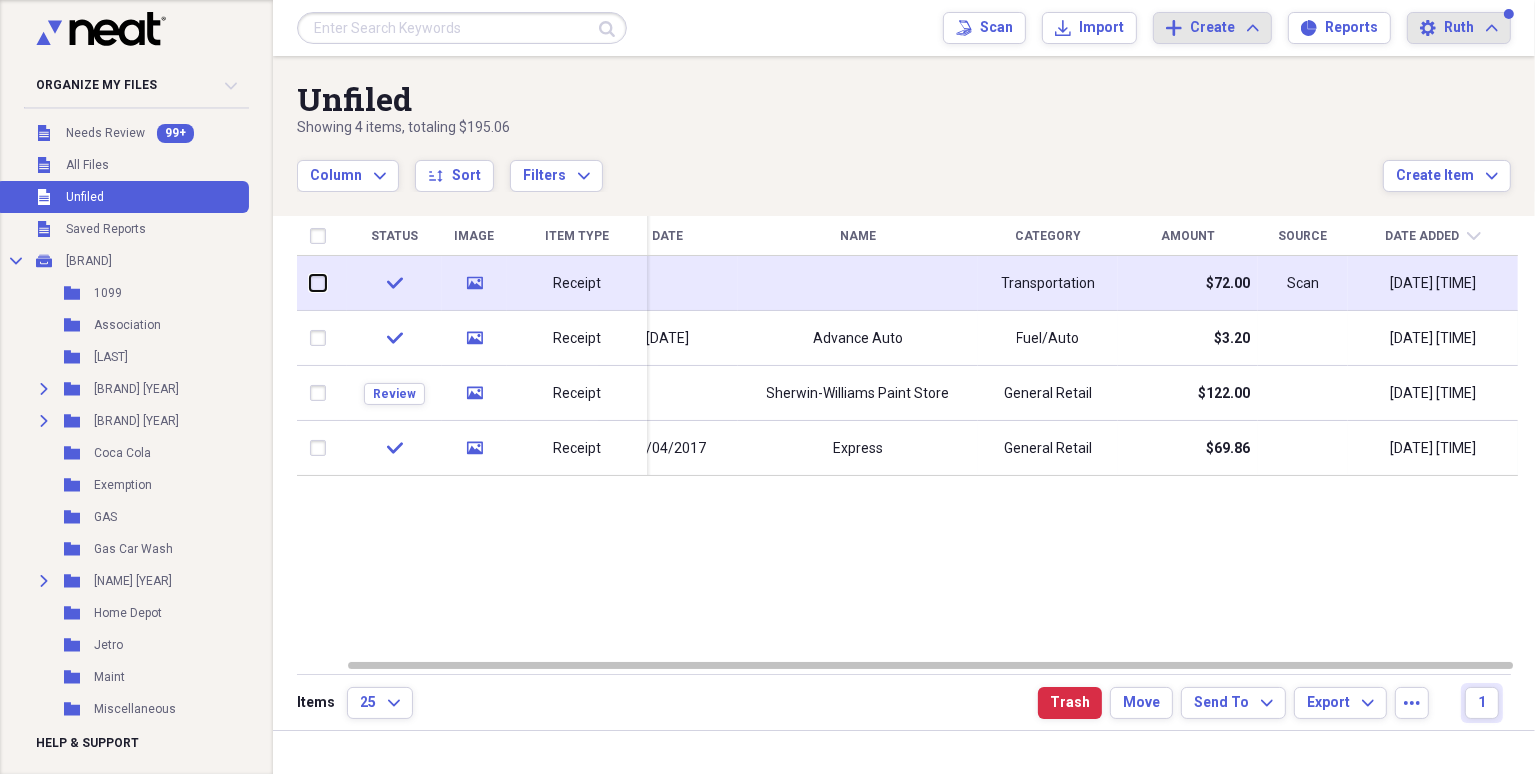 click at bounding box center [310, 283] 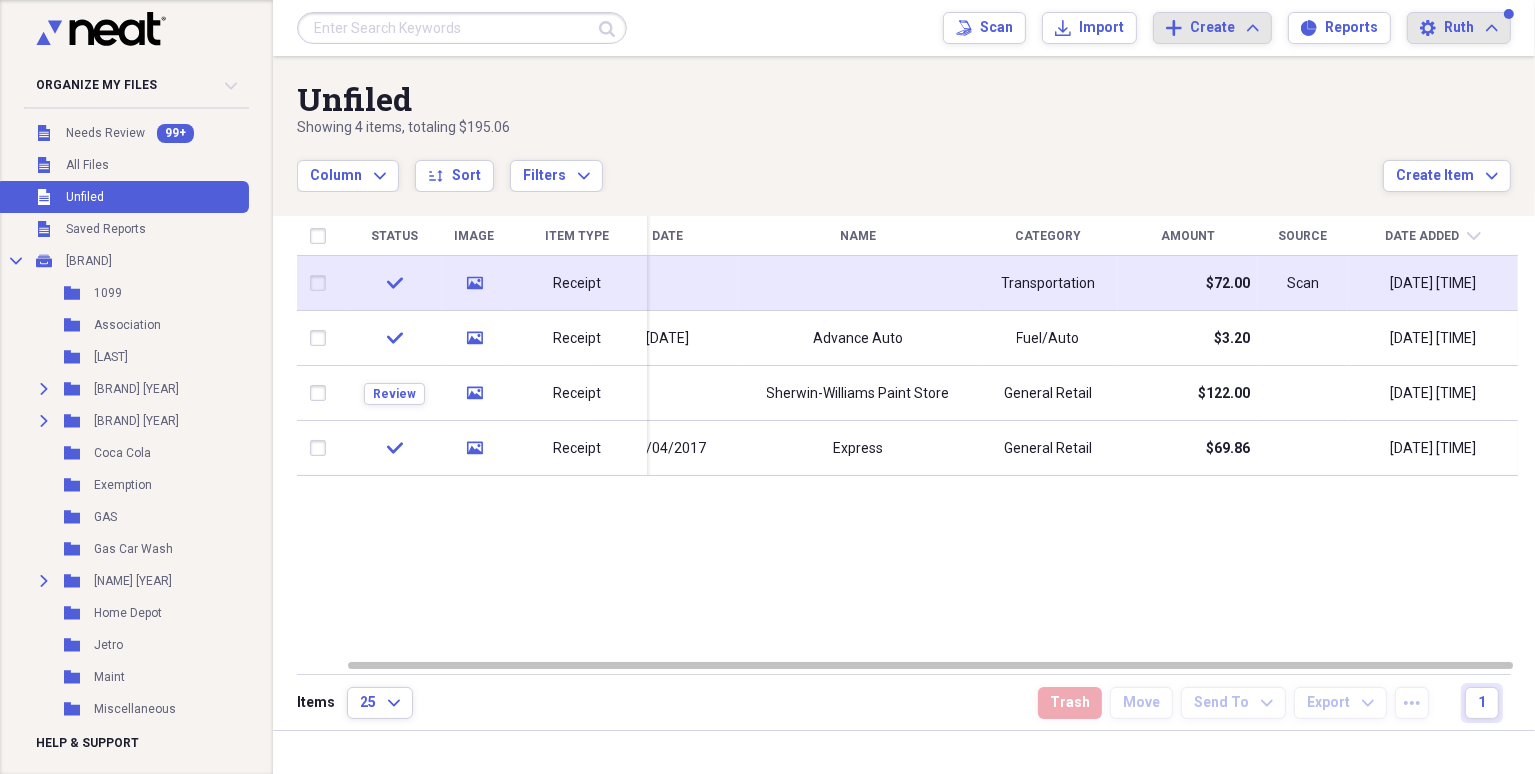 click at bounding box center (322, 283) 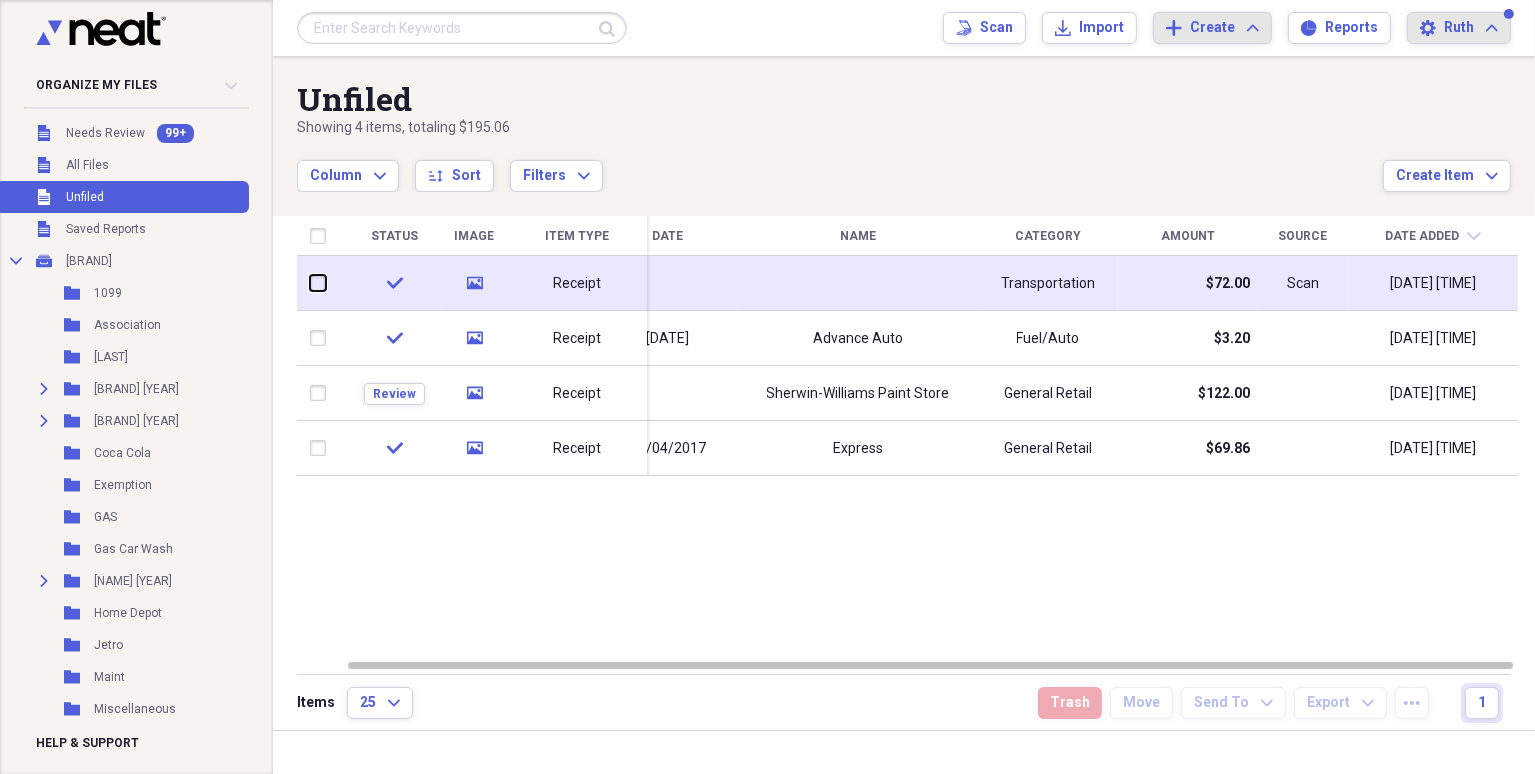 click at bounding box center [310, 283] 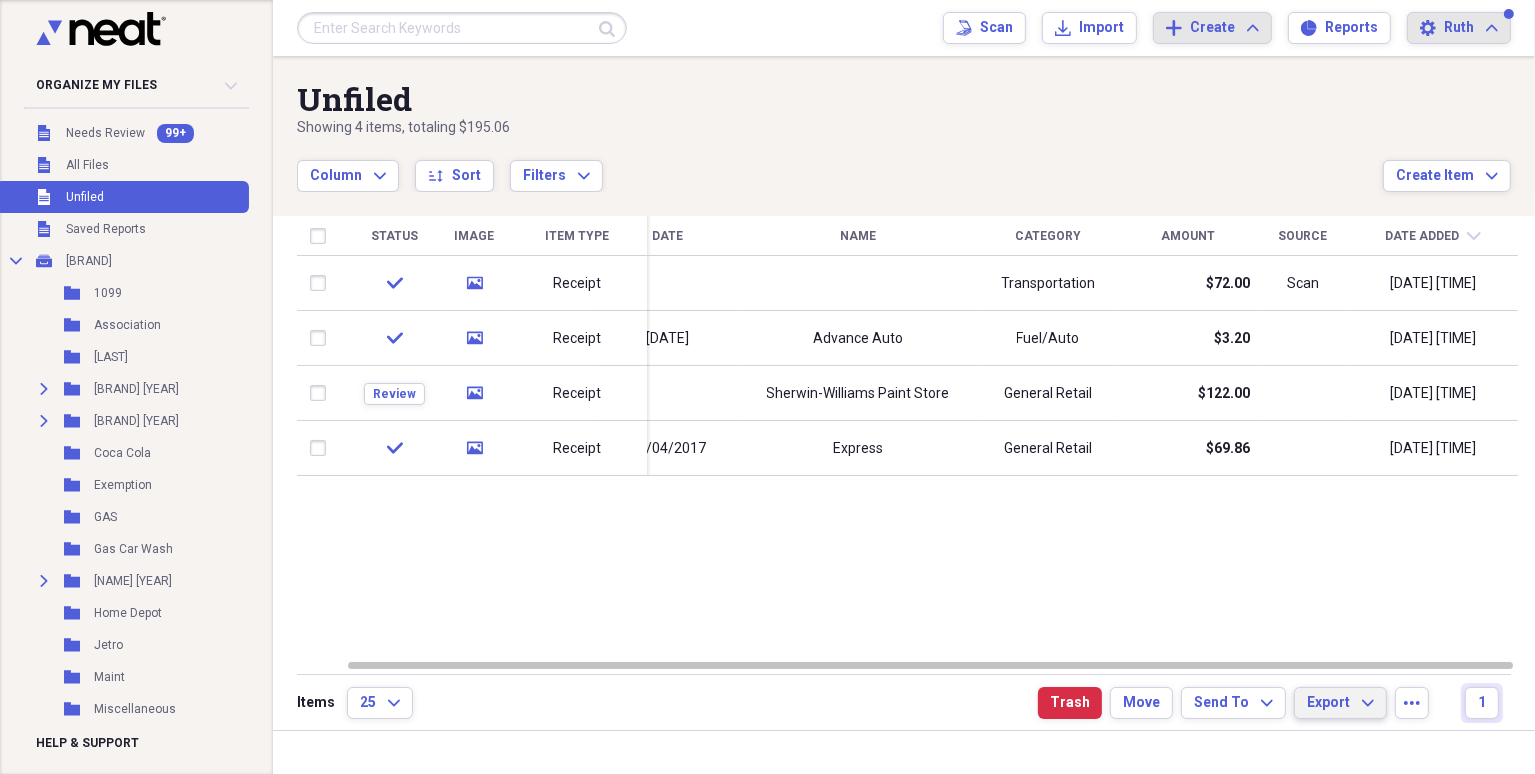 click on "Export" at bounding box center [1328, 703] 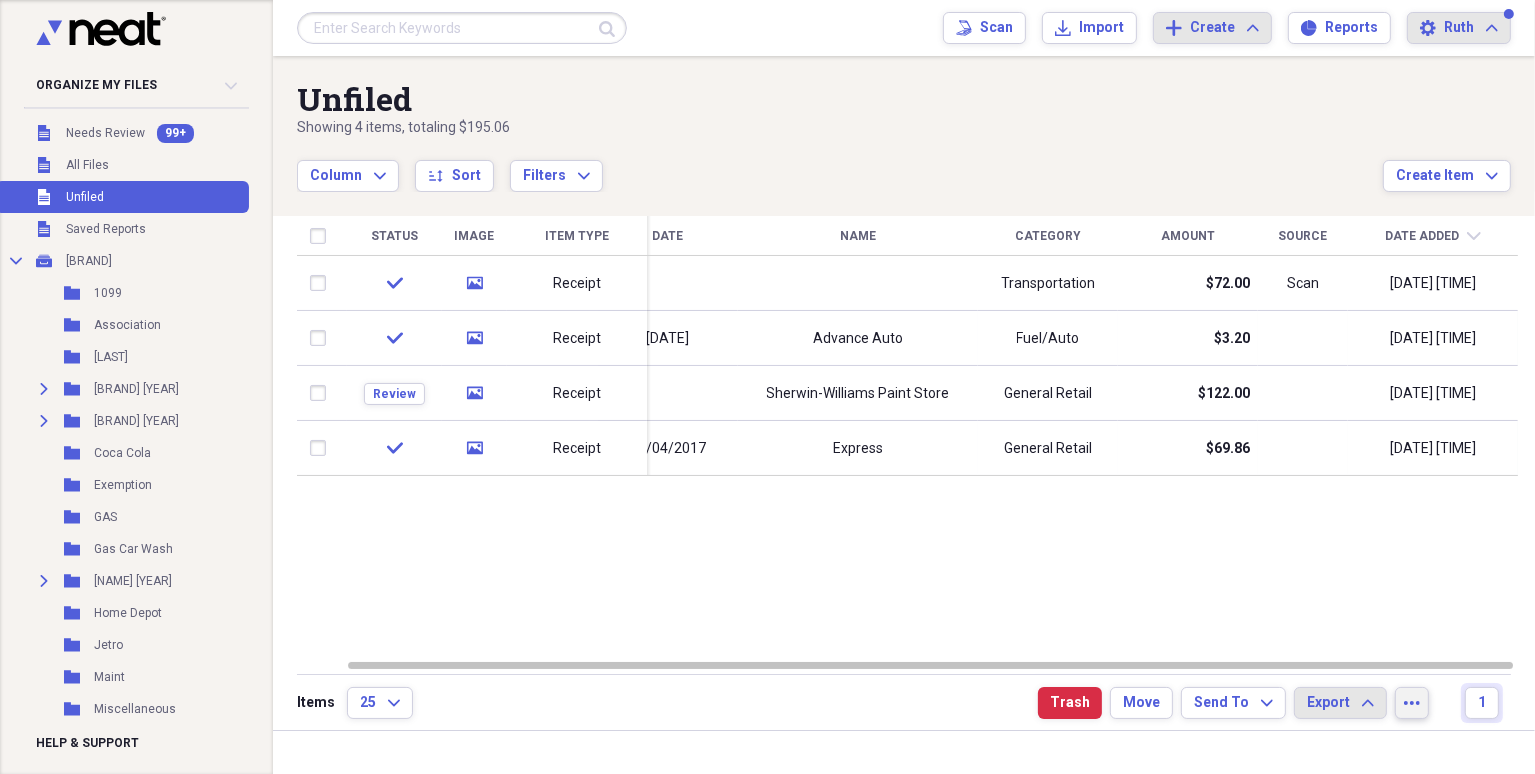 click on "more" 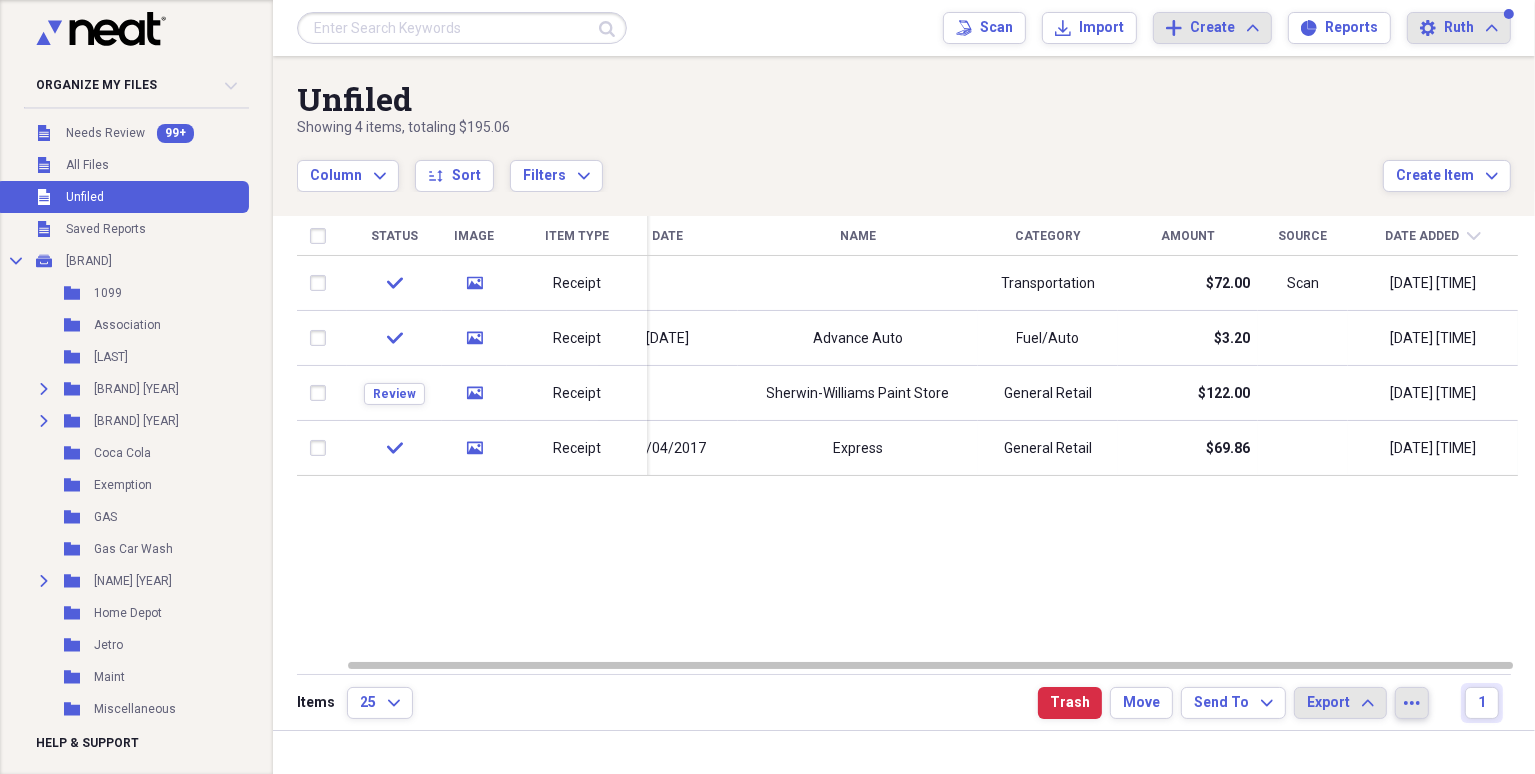 click on "more" 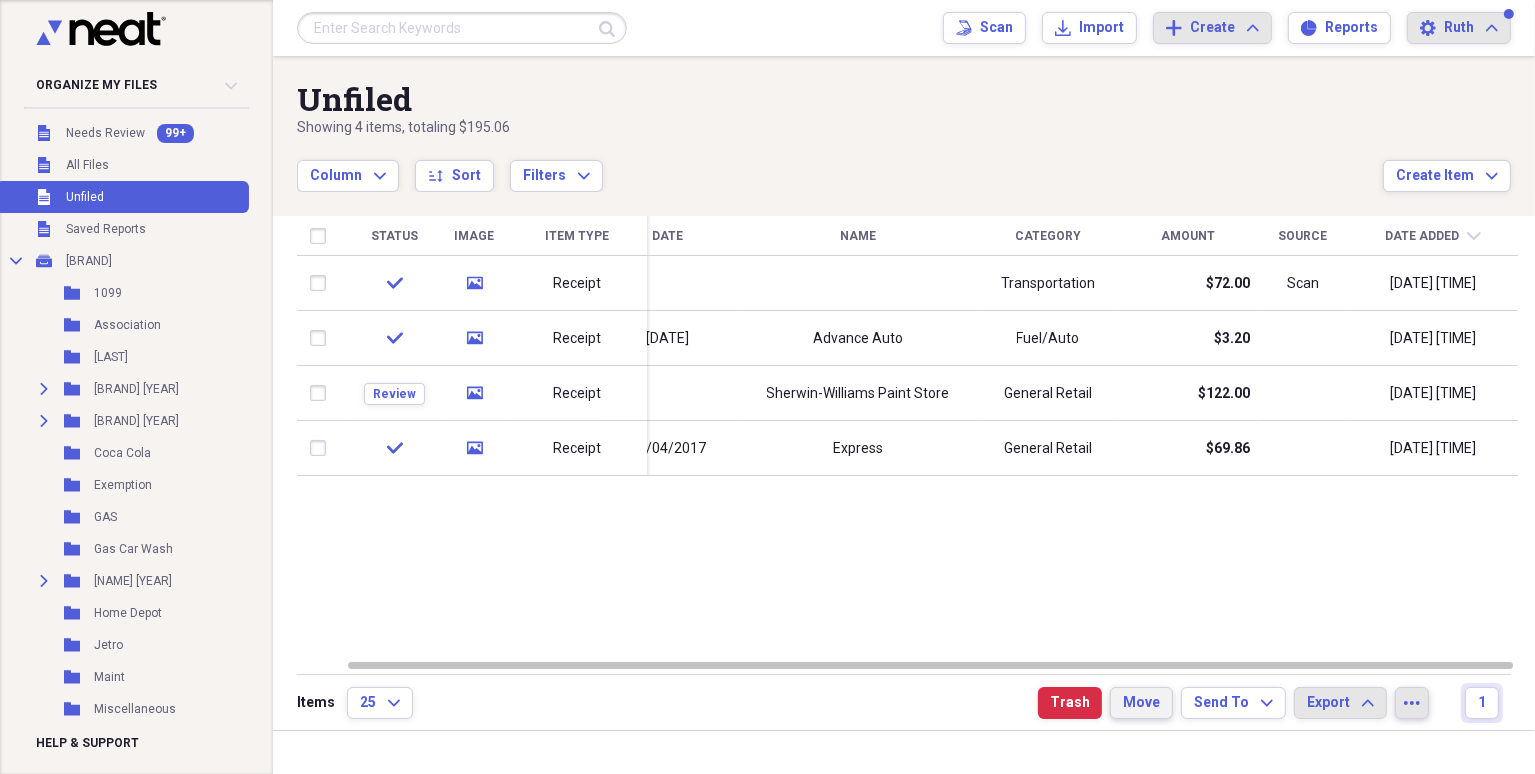 click on "Move" at bounding box center [1141, 703] 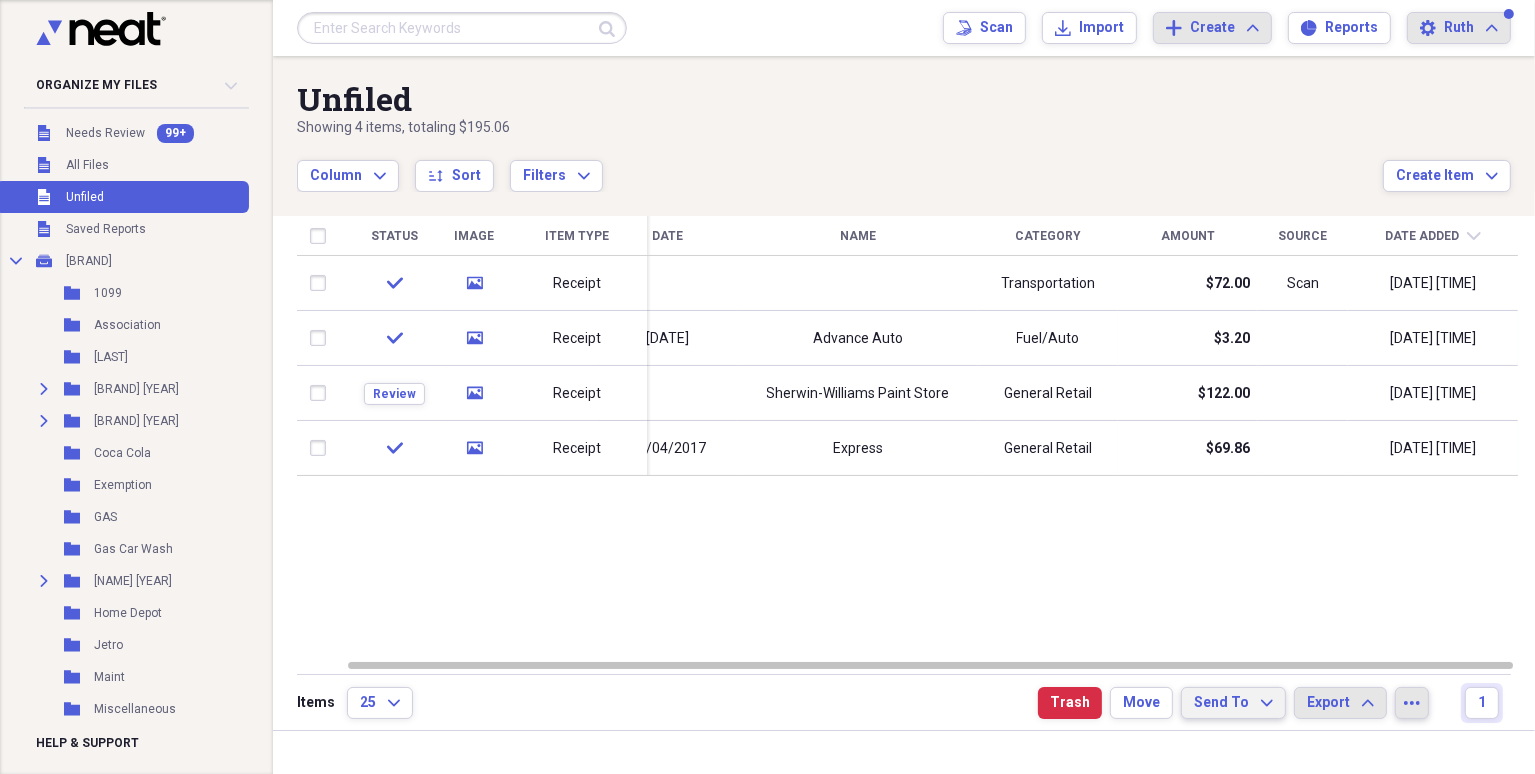 click on "Send To Expand" at bounding box center (1233, 703) 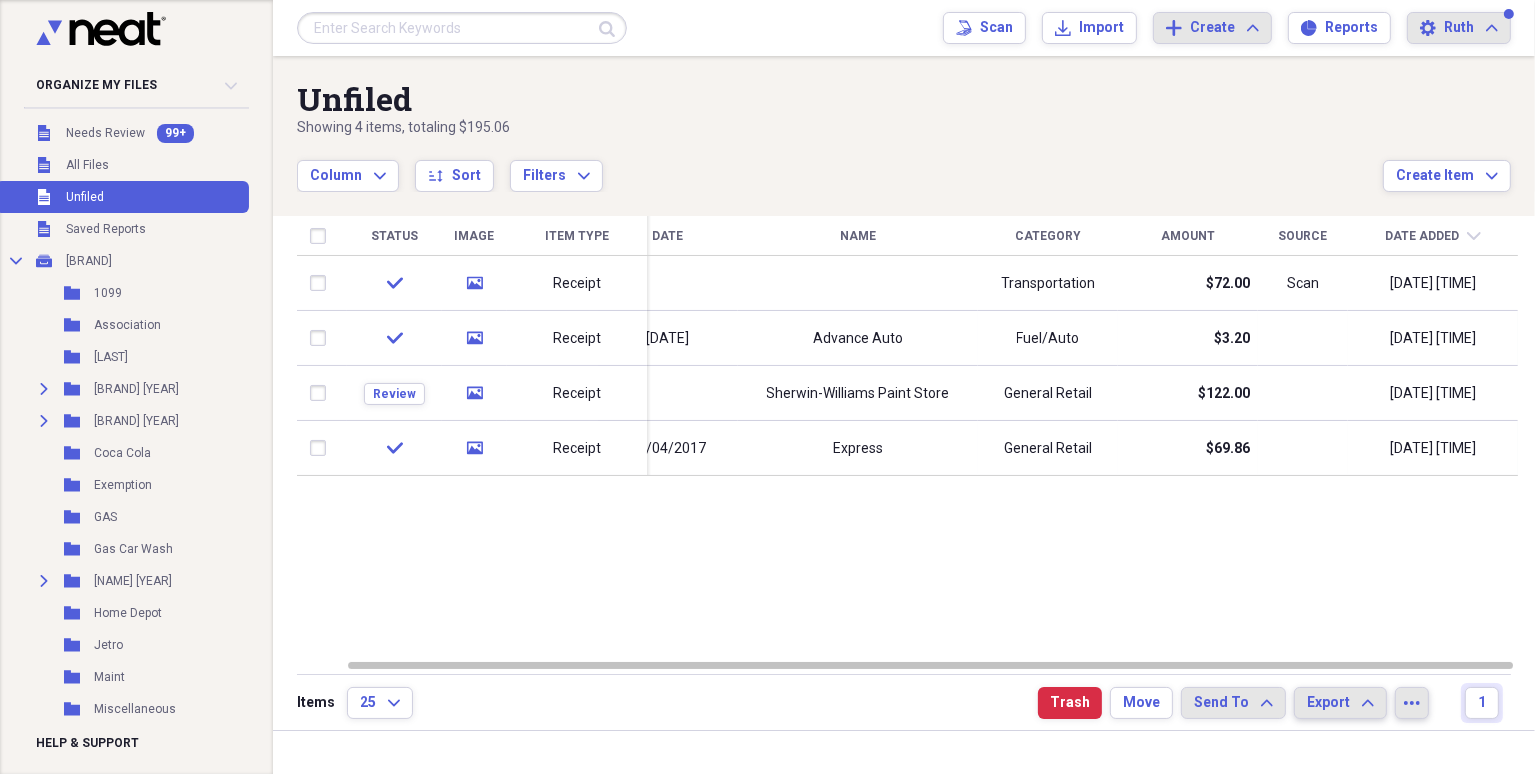 click on "Export" at bounding box center [1328, 703] 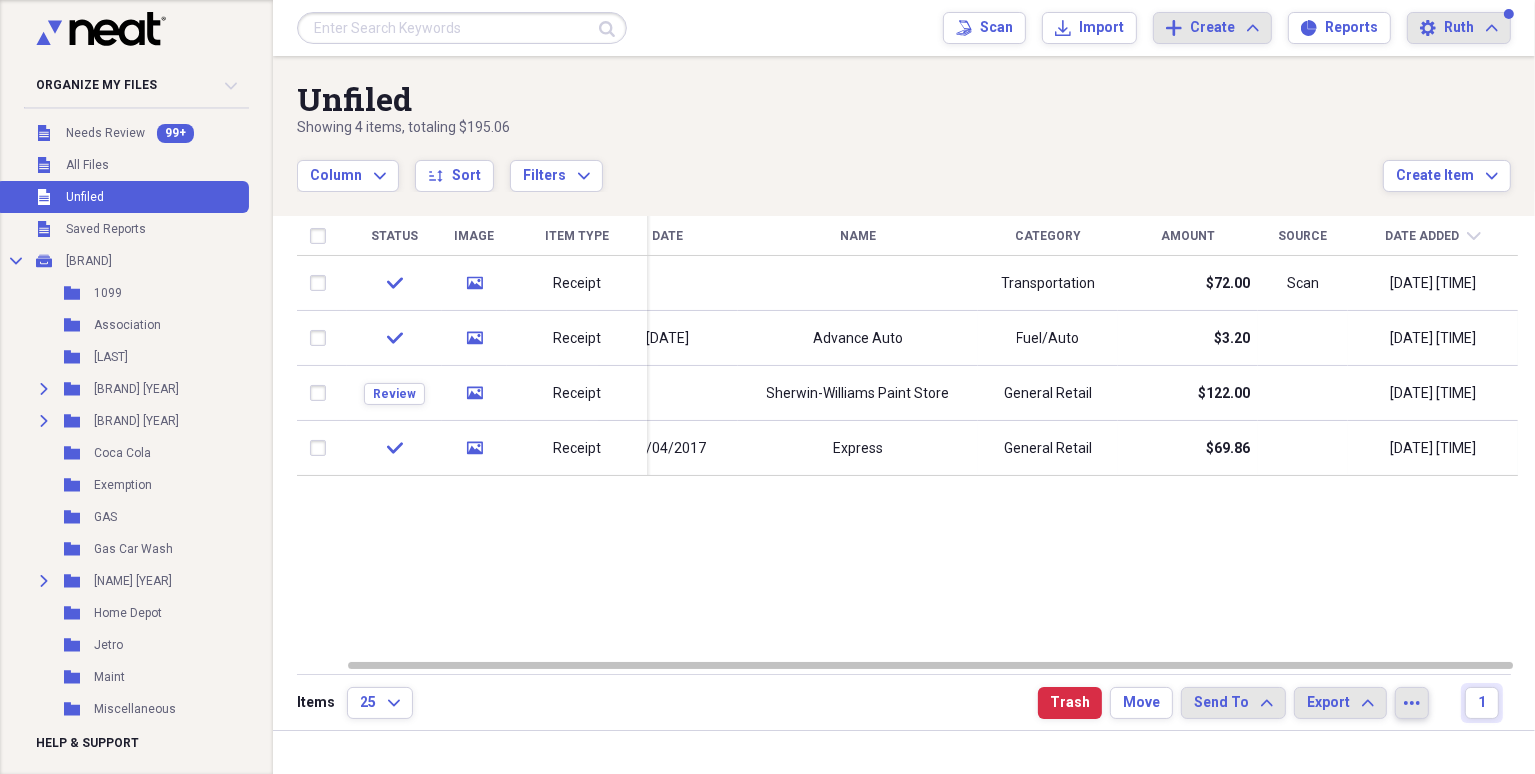 click on "more" 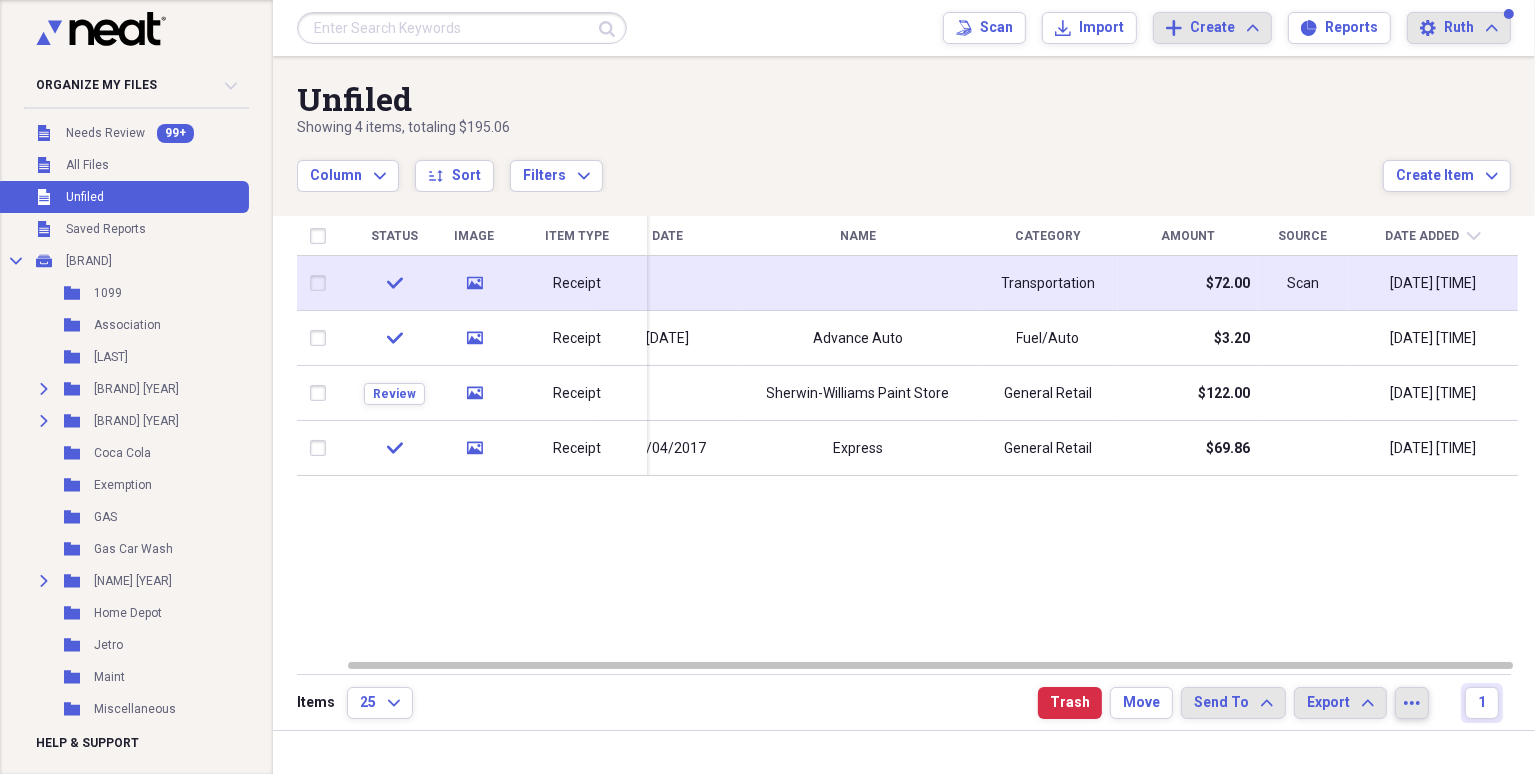 click on "check" at bounding box center [394, 283] 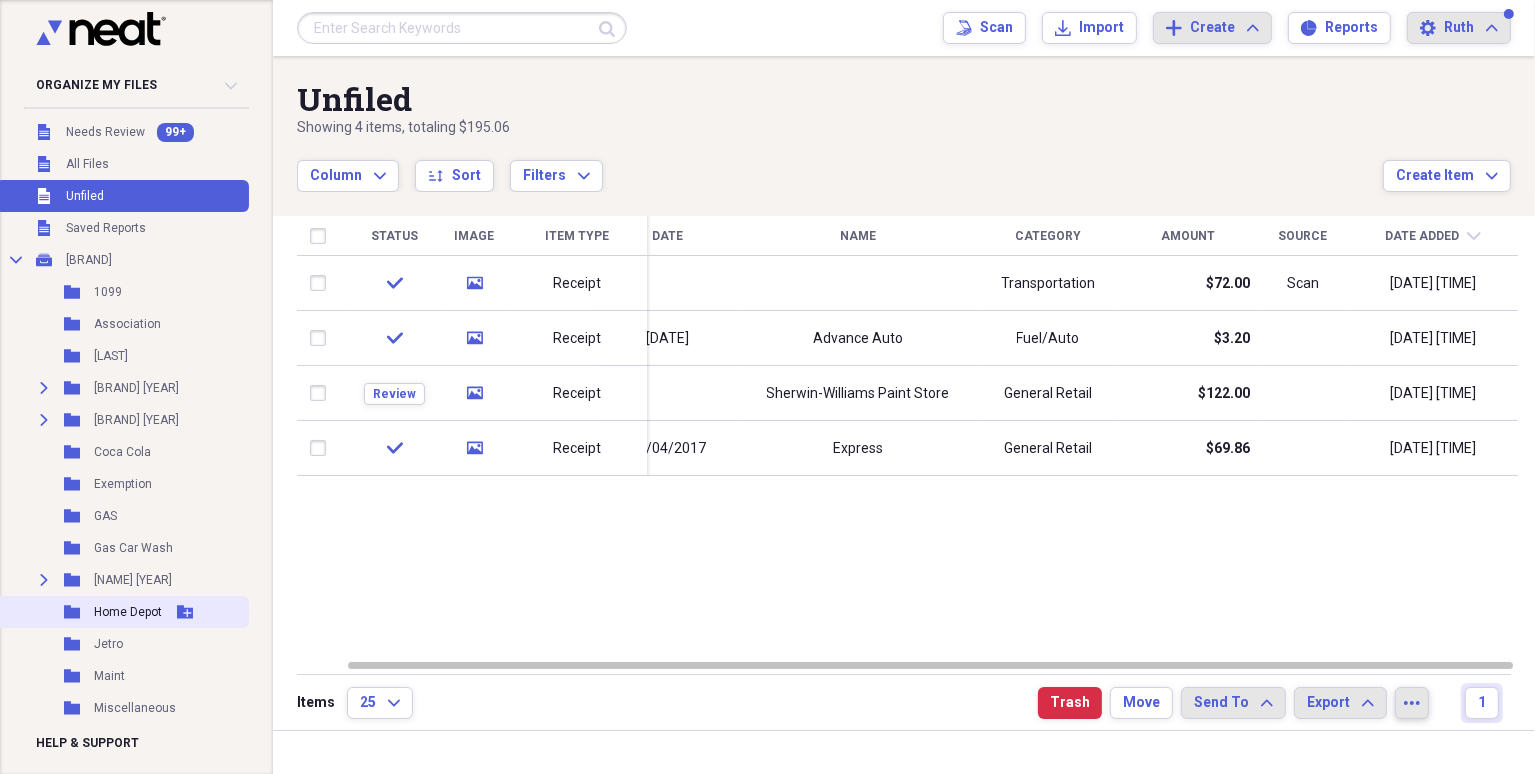 scroll, scrollTop: 0, scrollLeft: 0, axis: both 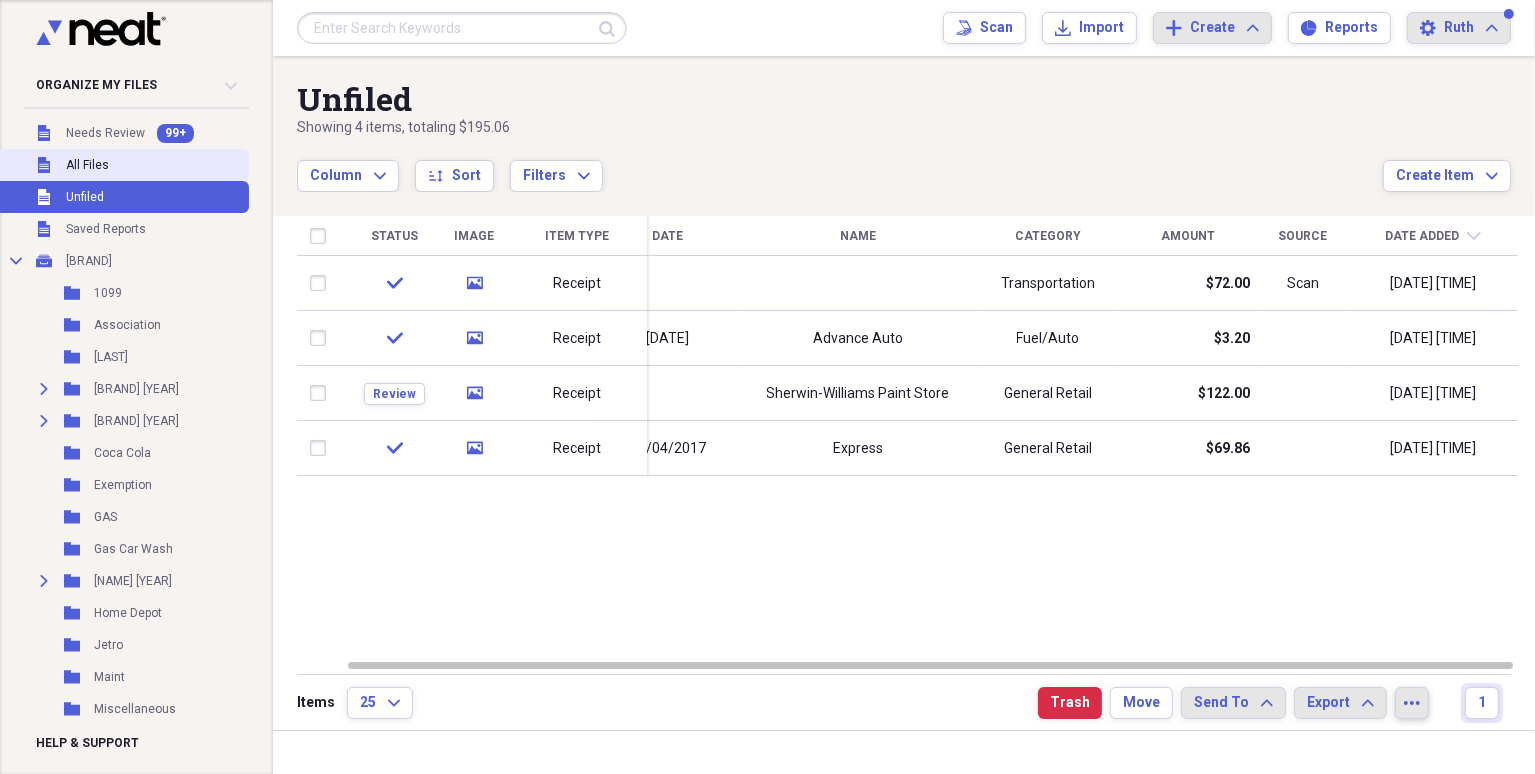 click on "Unfiled All Files" at bounding box center (122, 165) 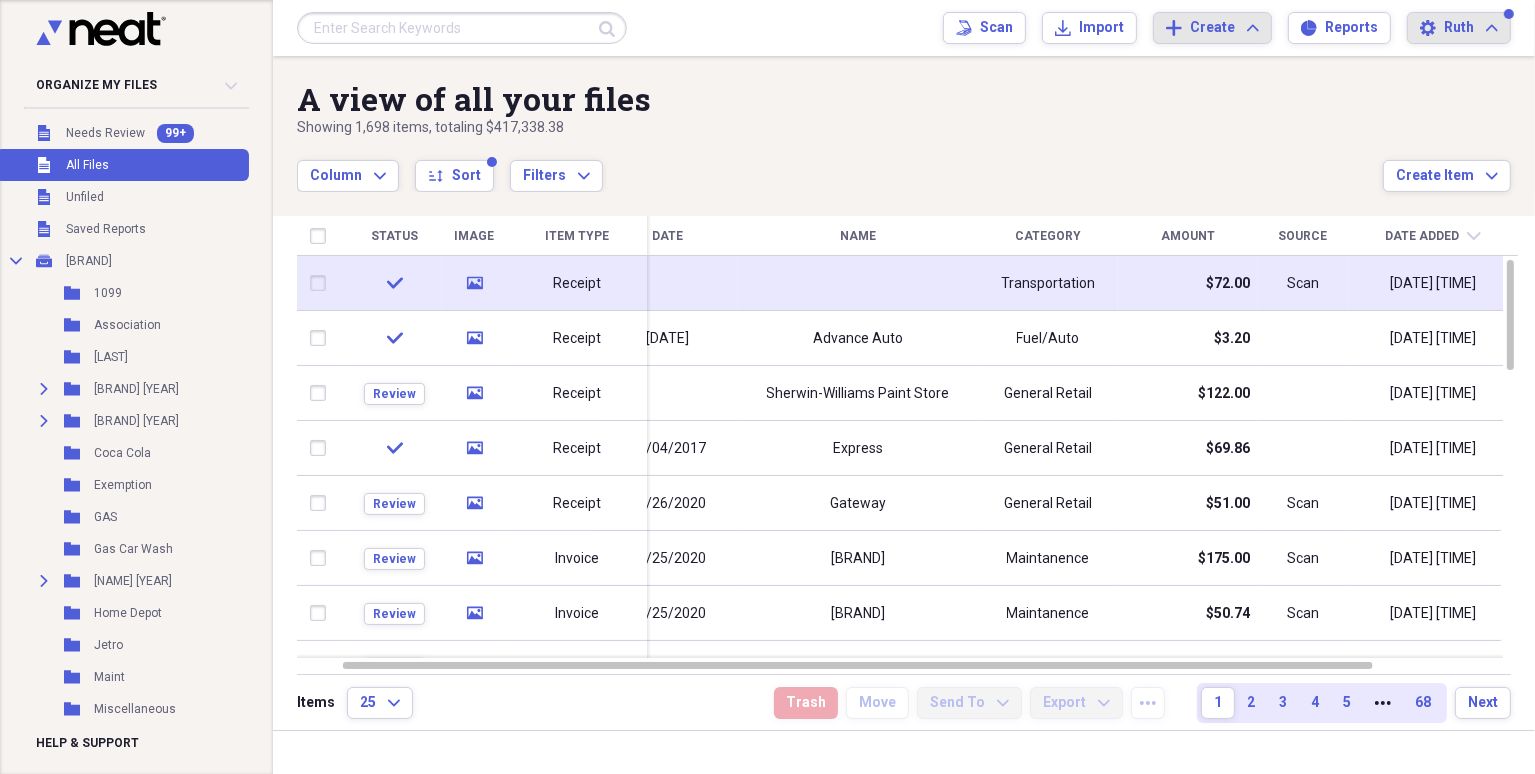 click 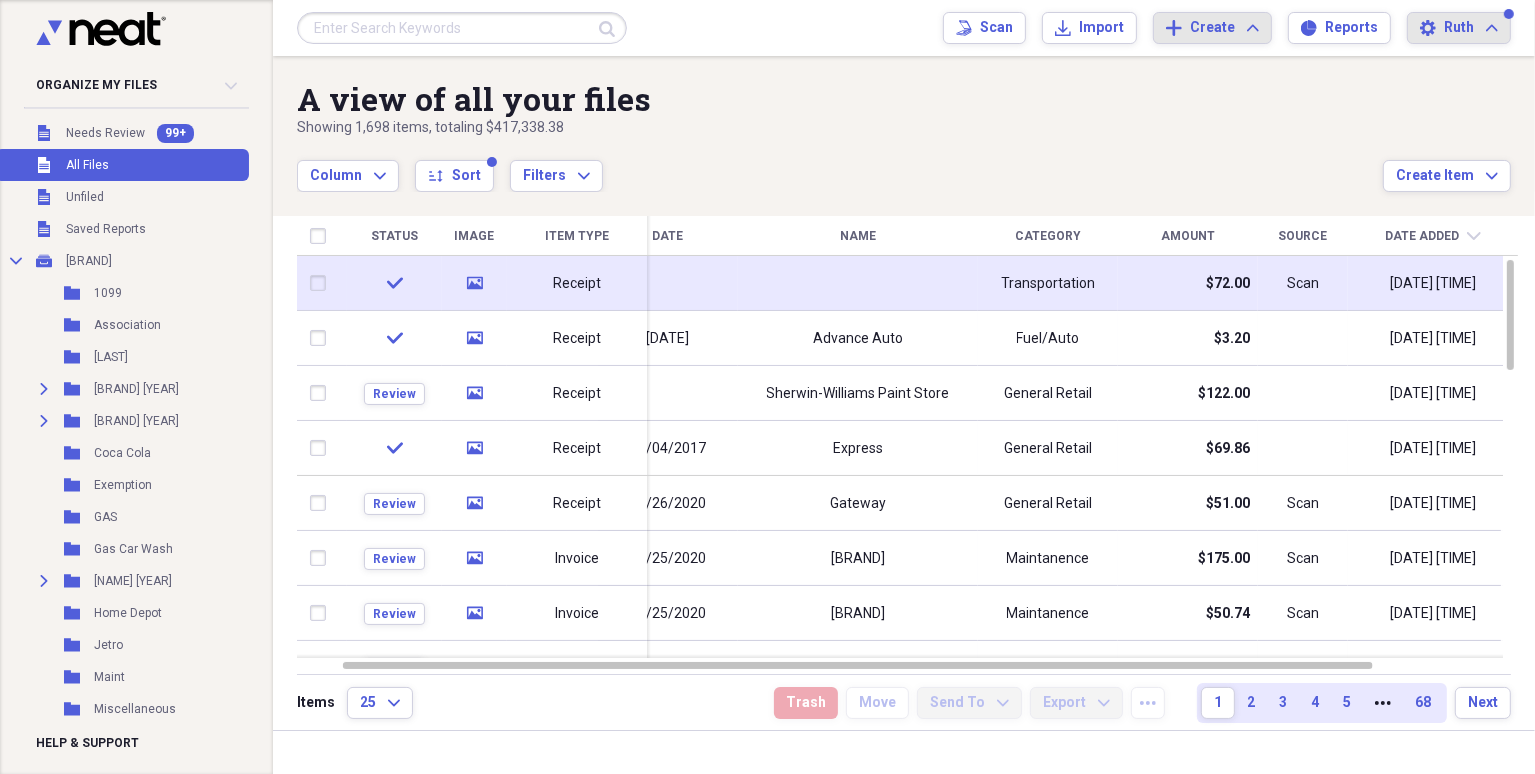 click 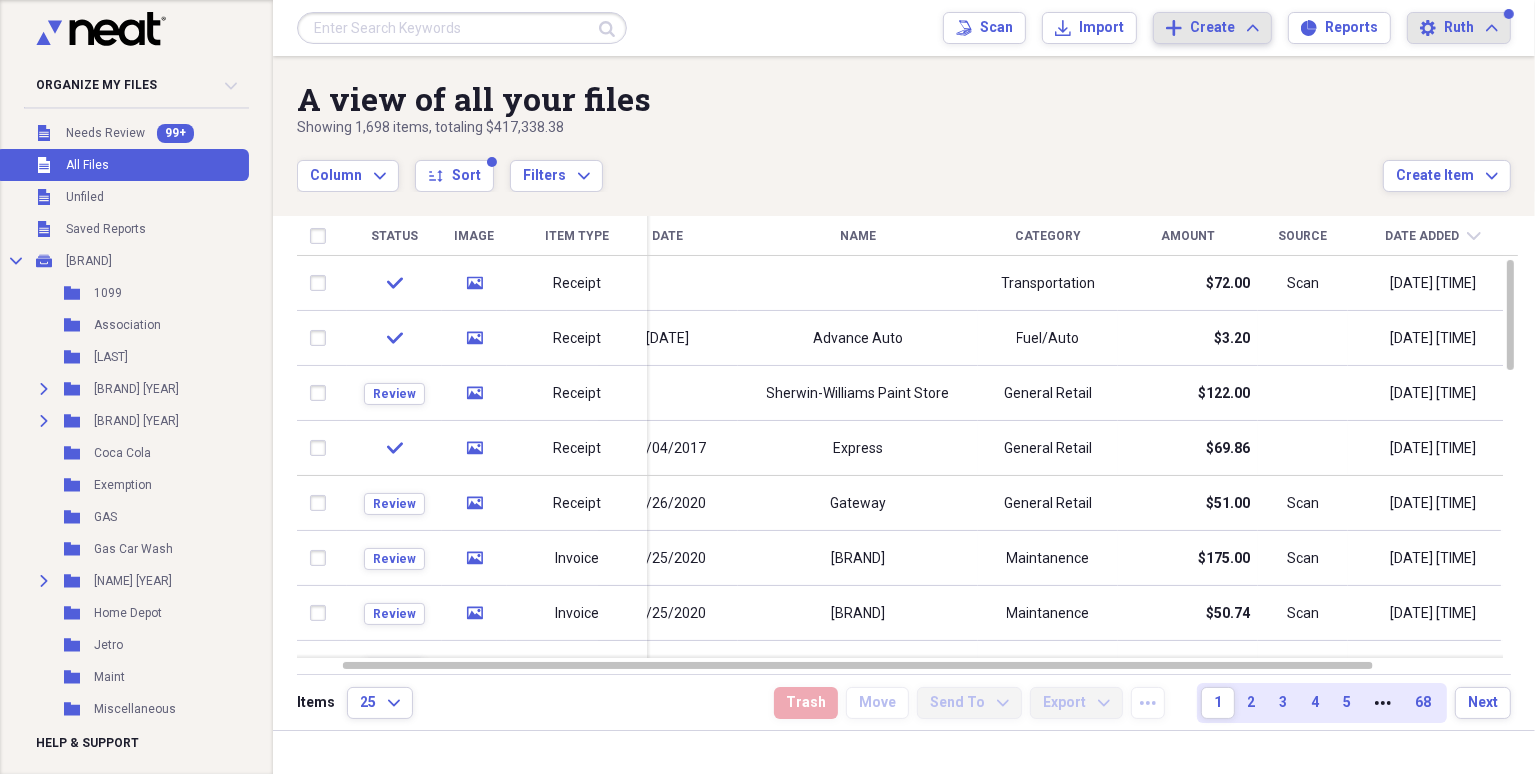 click on "Create" at bounding box center (1212, 28) 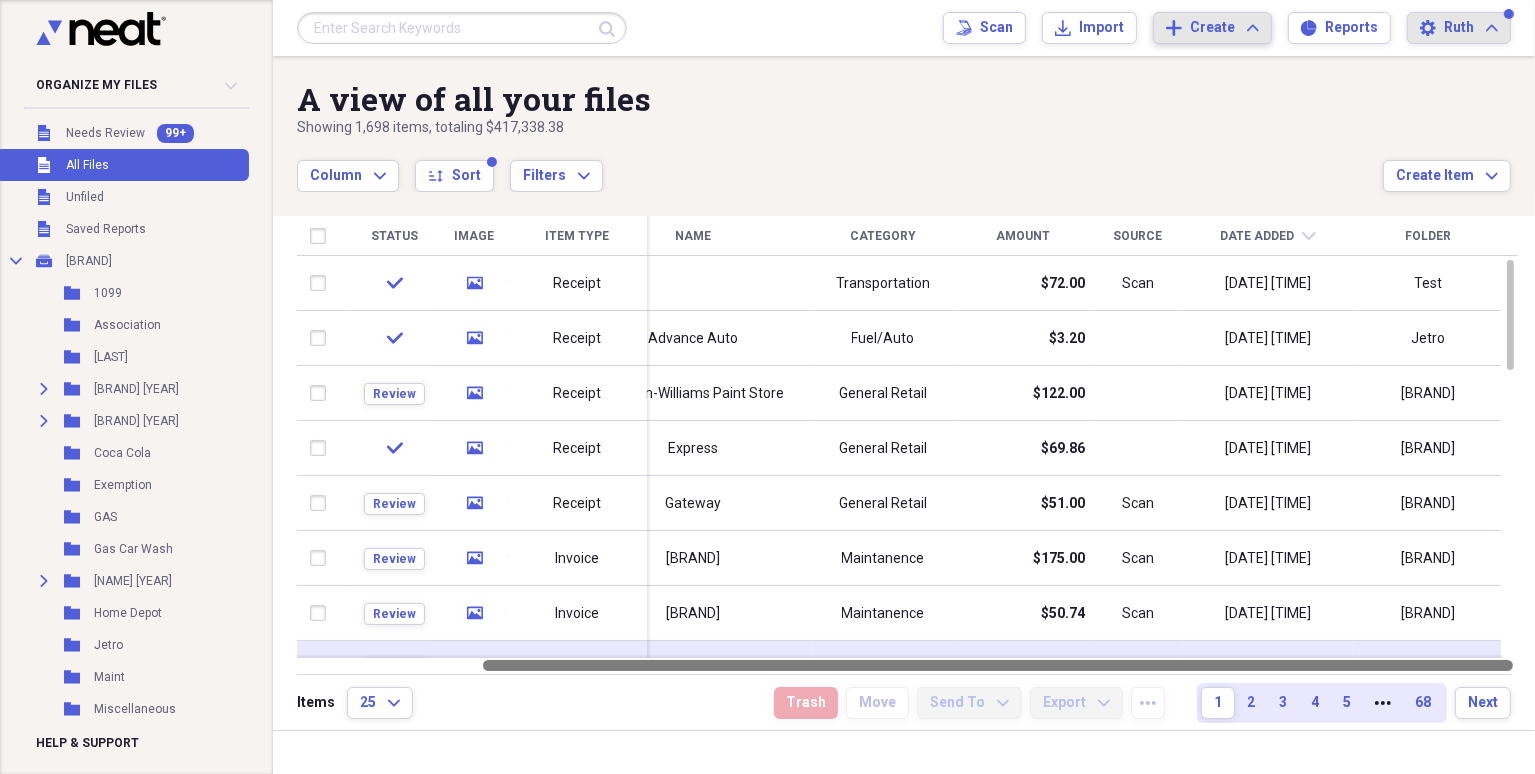 drag, startPoint x: 1258, startPoint y: 665, endPoint x: 1512, endPoint y: 640, distance: 255.22736 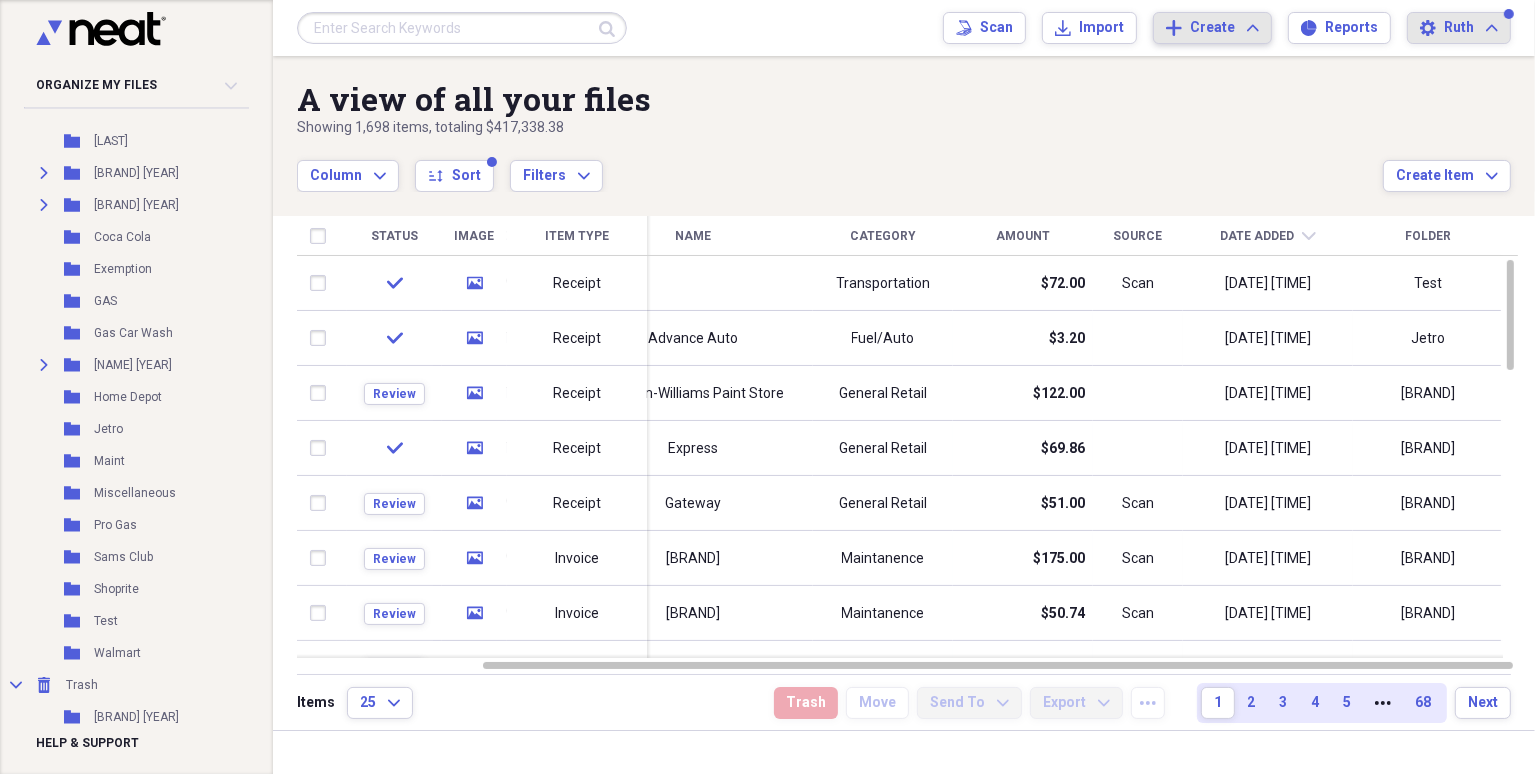 scroll, scrollTop: 220, scrollLeft: 0, axis: vertical 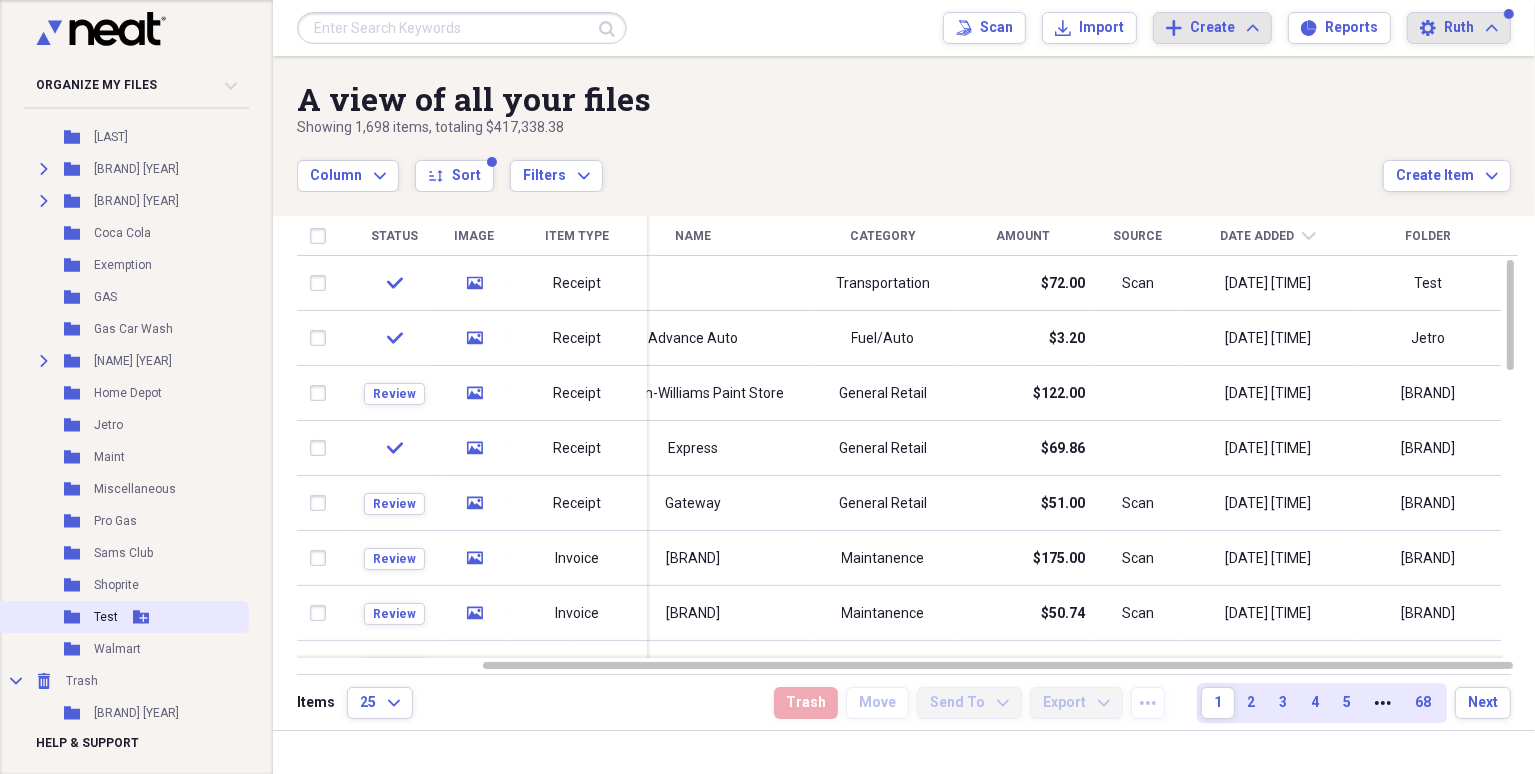 click on "Folder Test Add Folder" at bounding box center [122, 617] 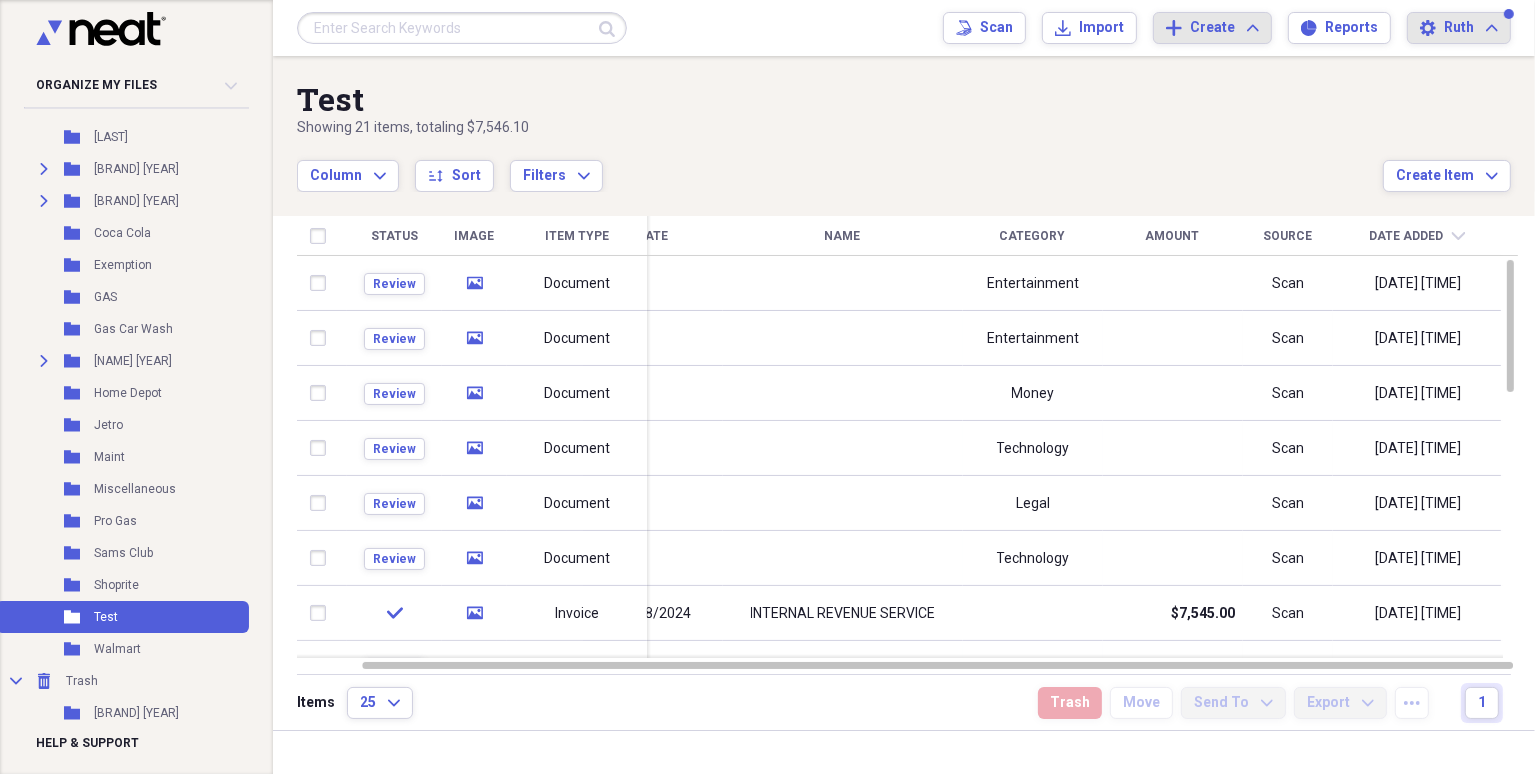 click on "Date Added" at bounding box center [1407, 236] 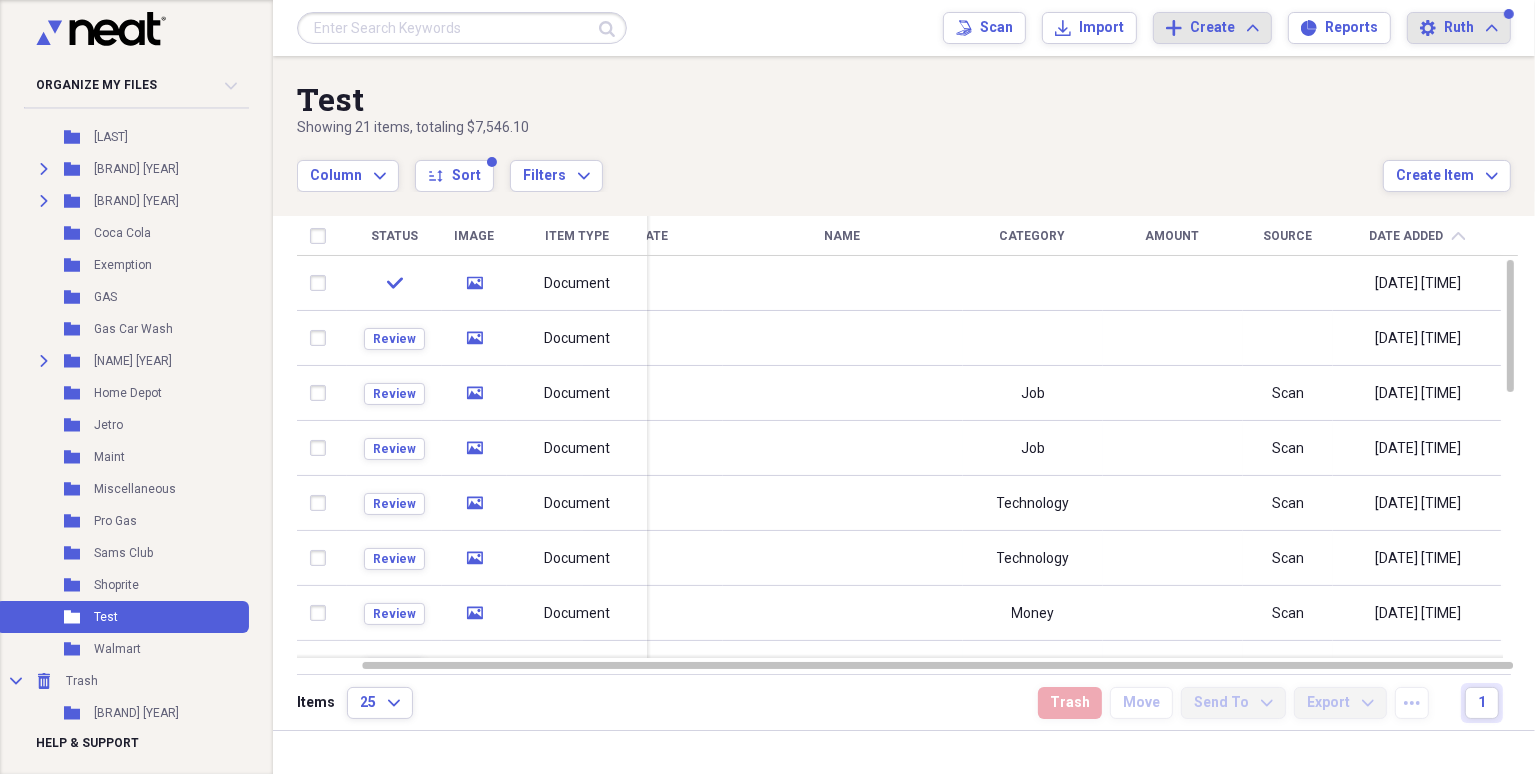 click on "Date Added" at bounding box center [1407, 236] 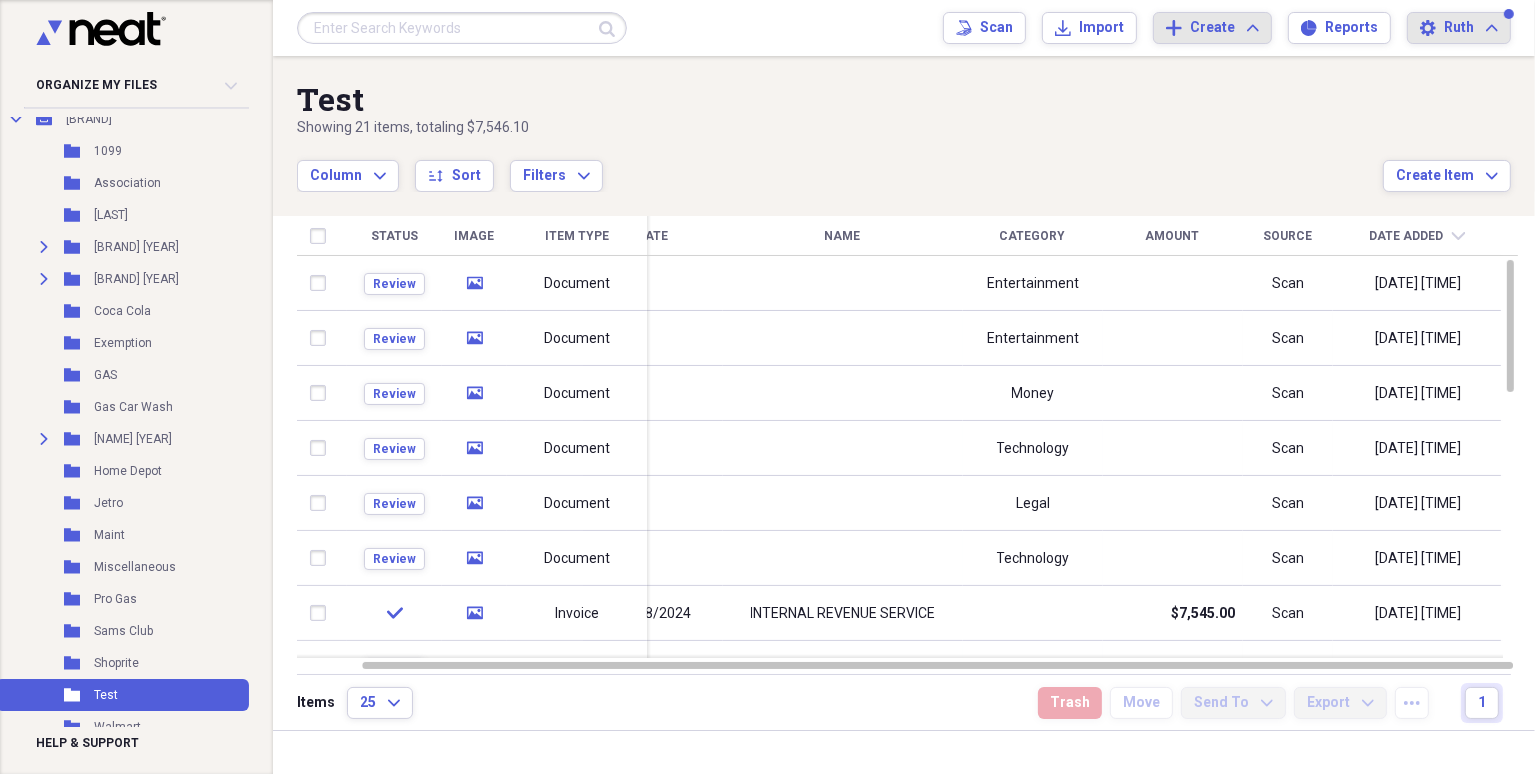 scroll, scrollTop: 0, scrollLeft: 0, axis: both 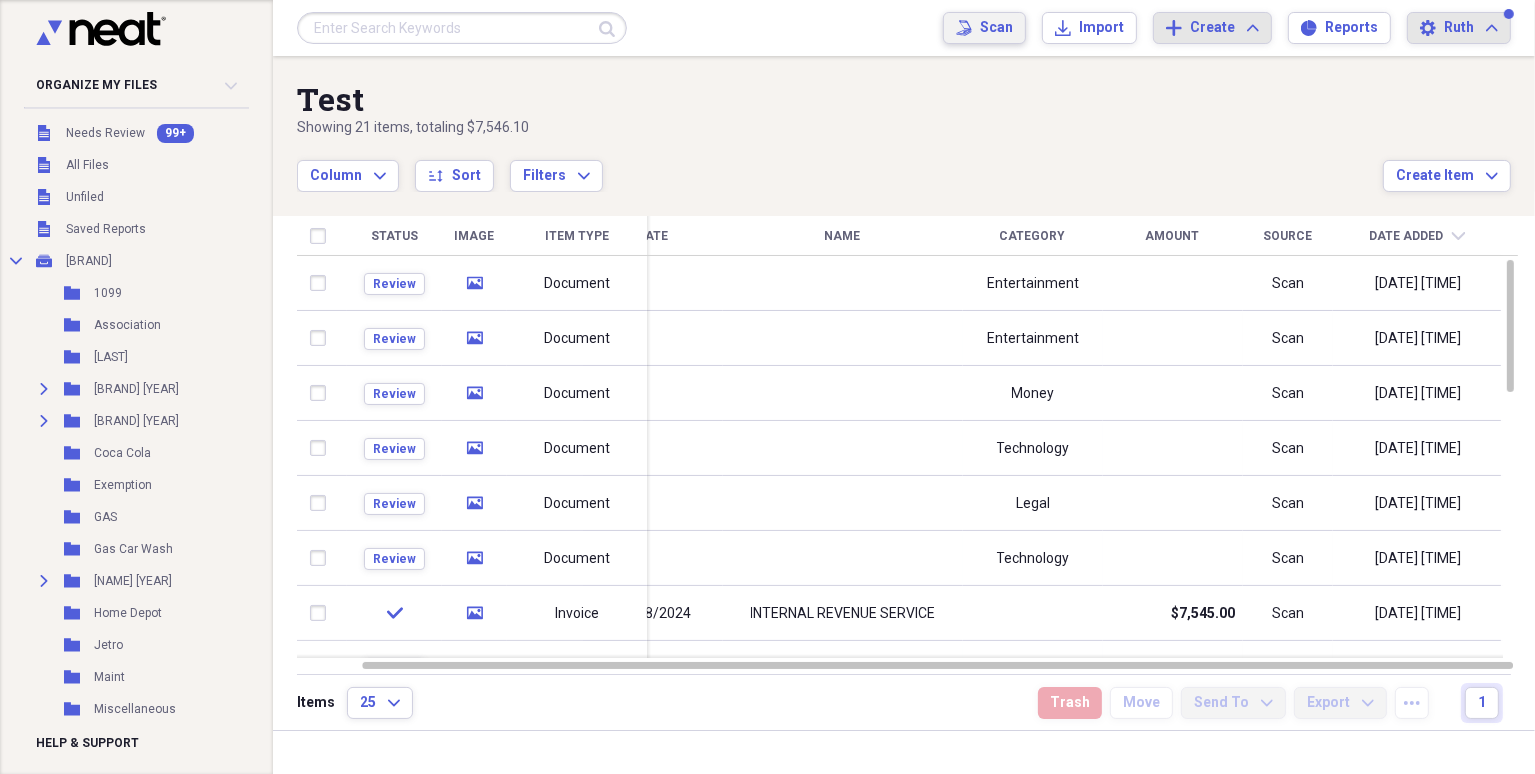 drag, startPoint x: 22, startPoint y: 0, endPoint x: 988, endPoint y: 30, distance: 966.4657 